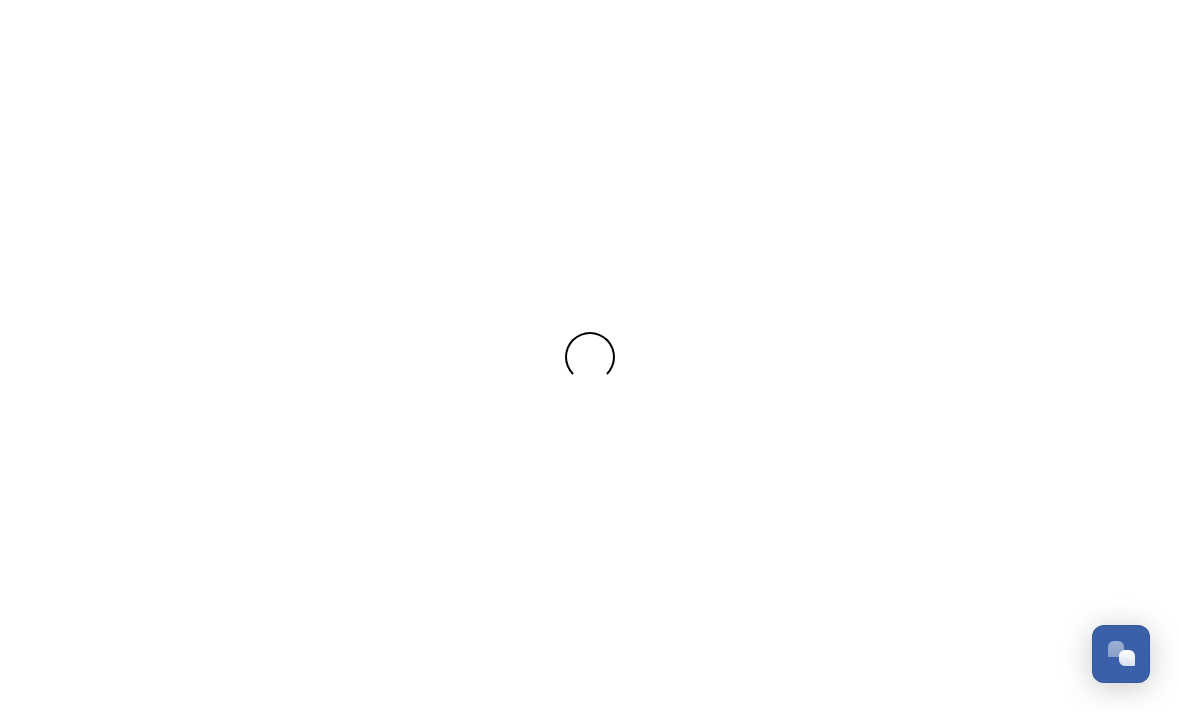 scroll, scrollTop: 0, scrollLeft: 0, axis: both 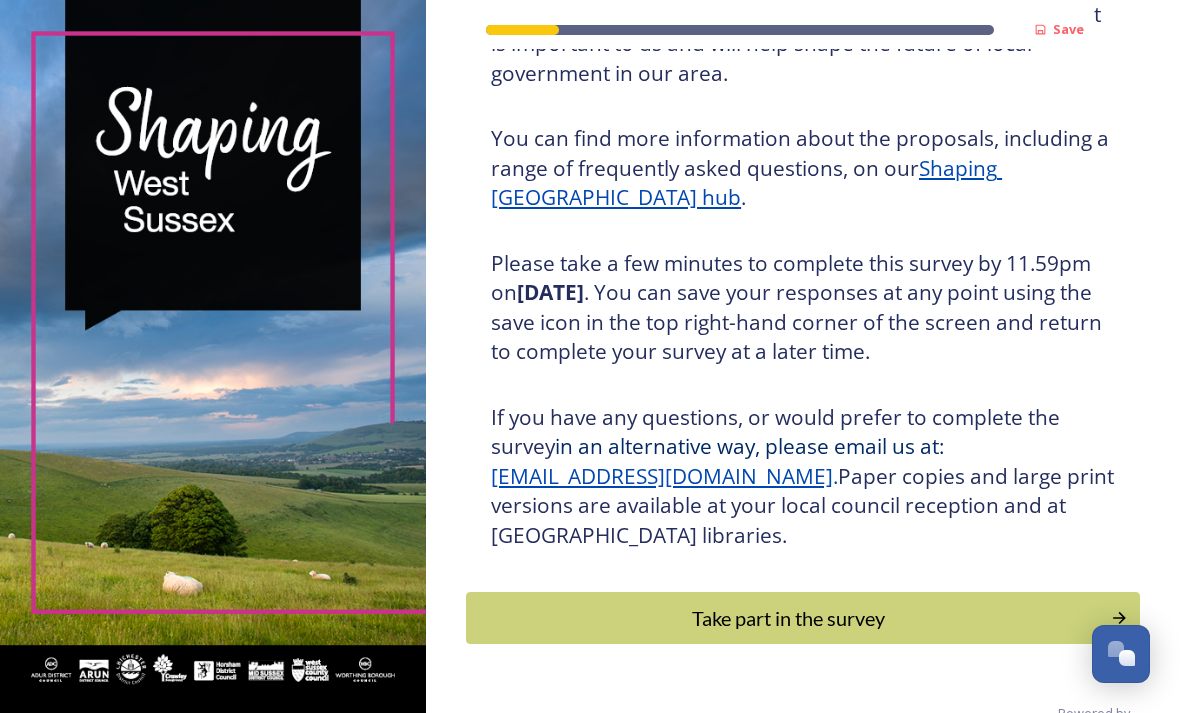 click on "Take part in the survey" at bounding box center (788, 618) 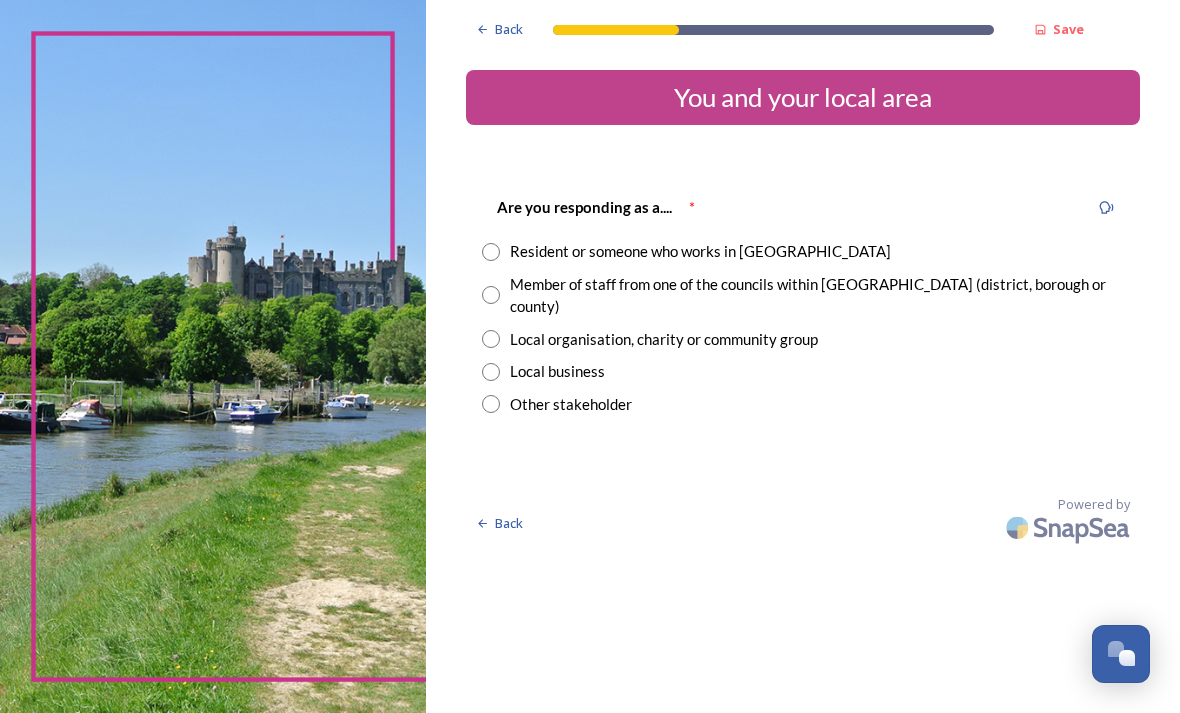 click on "Resident or someone who works in [GEOGRAPHIC_DATA]" at bounding box center (700, 251) 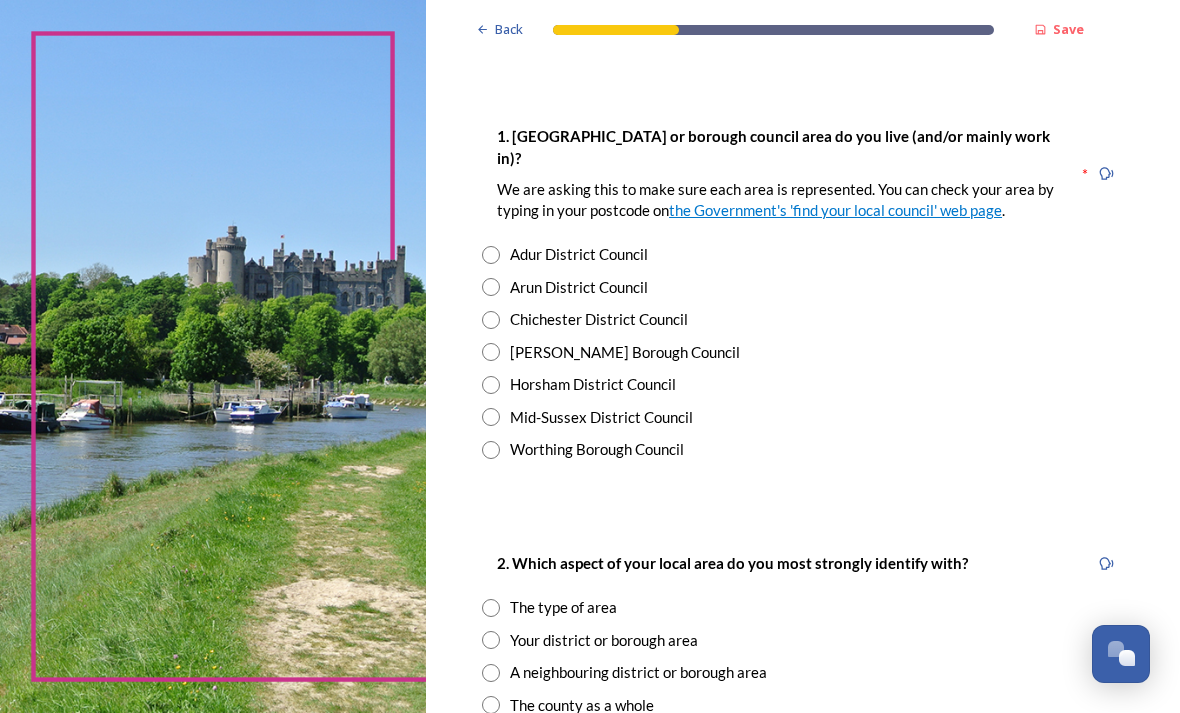 scroll, scrollTop: 392, scrollLeft: 0, axis: vertical 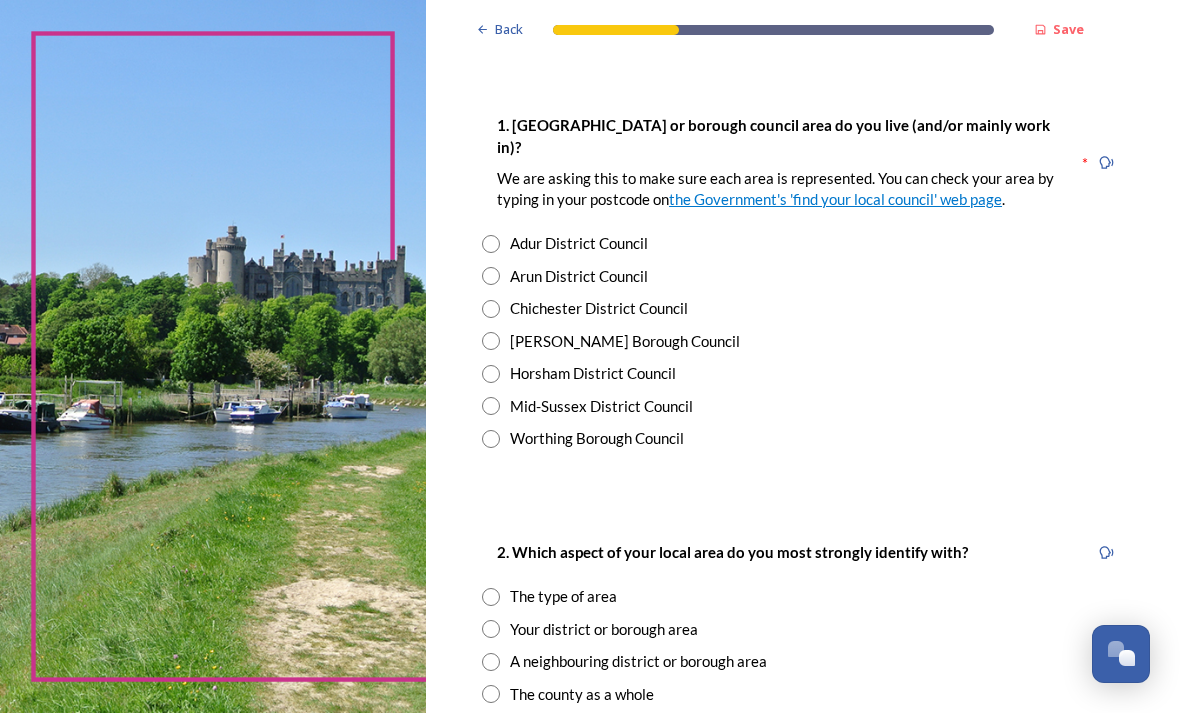 click on "Arun District Council" at bounding box center [579, 276] 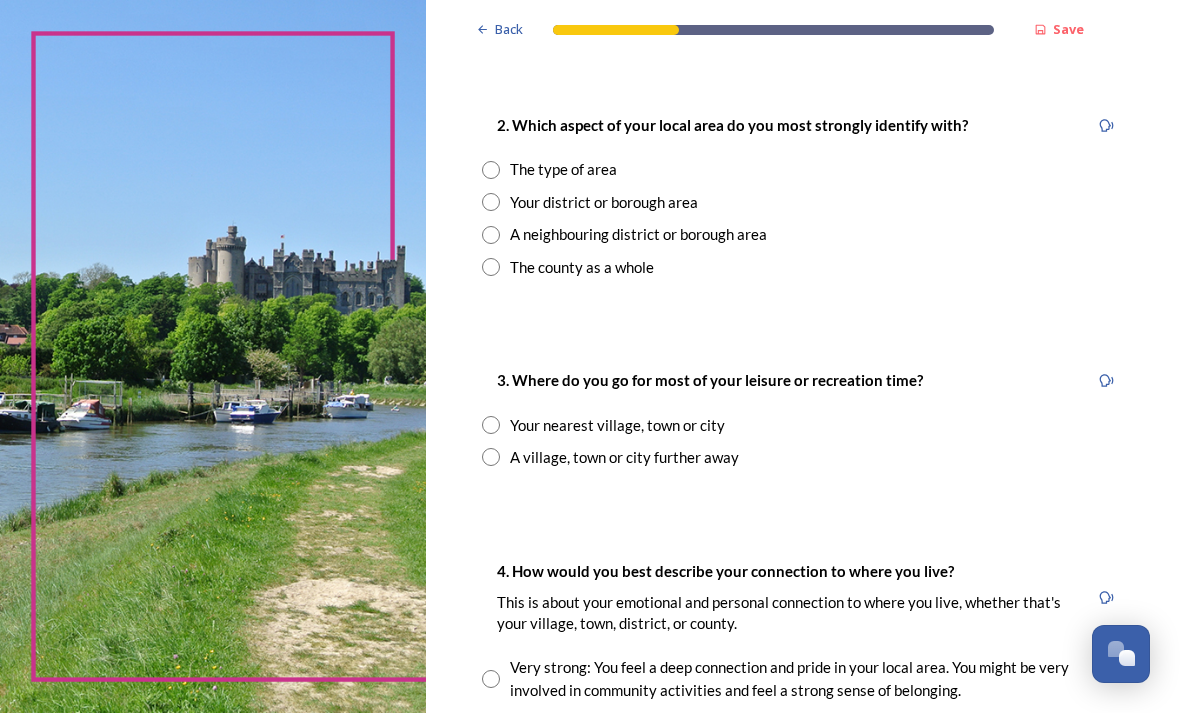 scroll, scrollTop: 820, scrollLeft: 0, axis: vertical 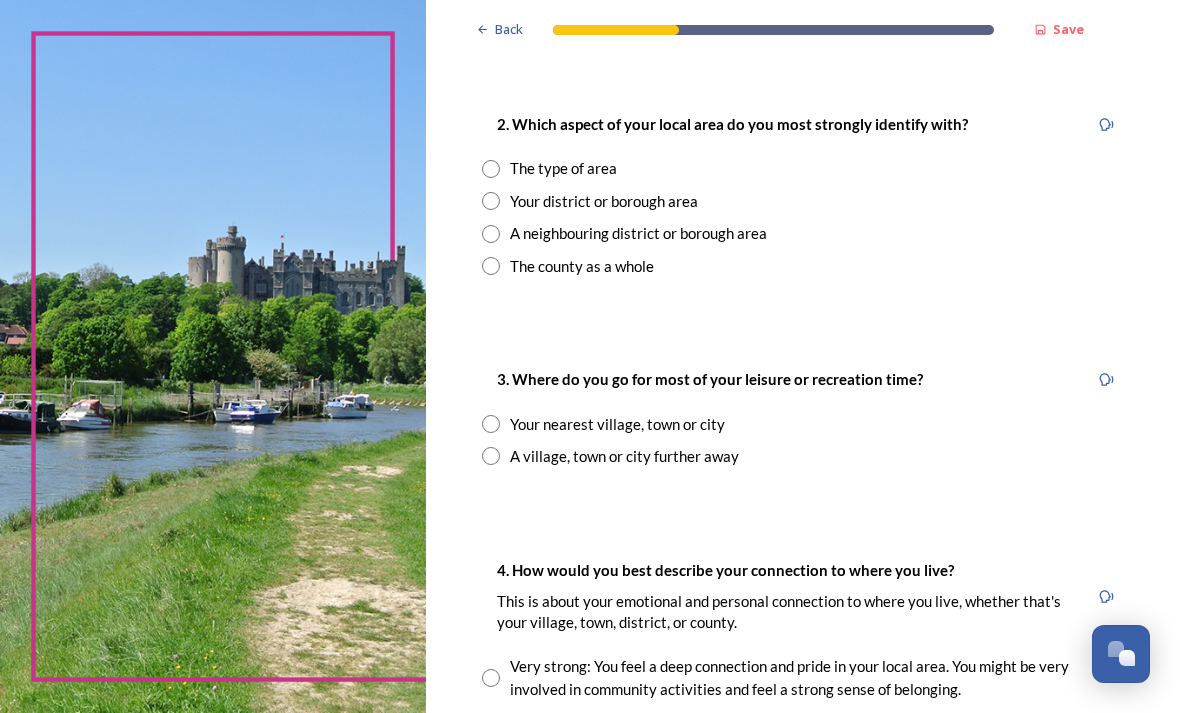 click on "Your district or borough area" at bounding box center [604, 201] 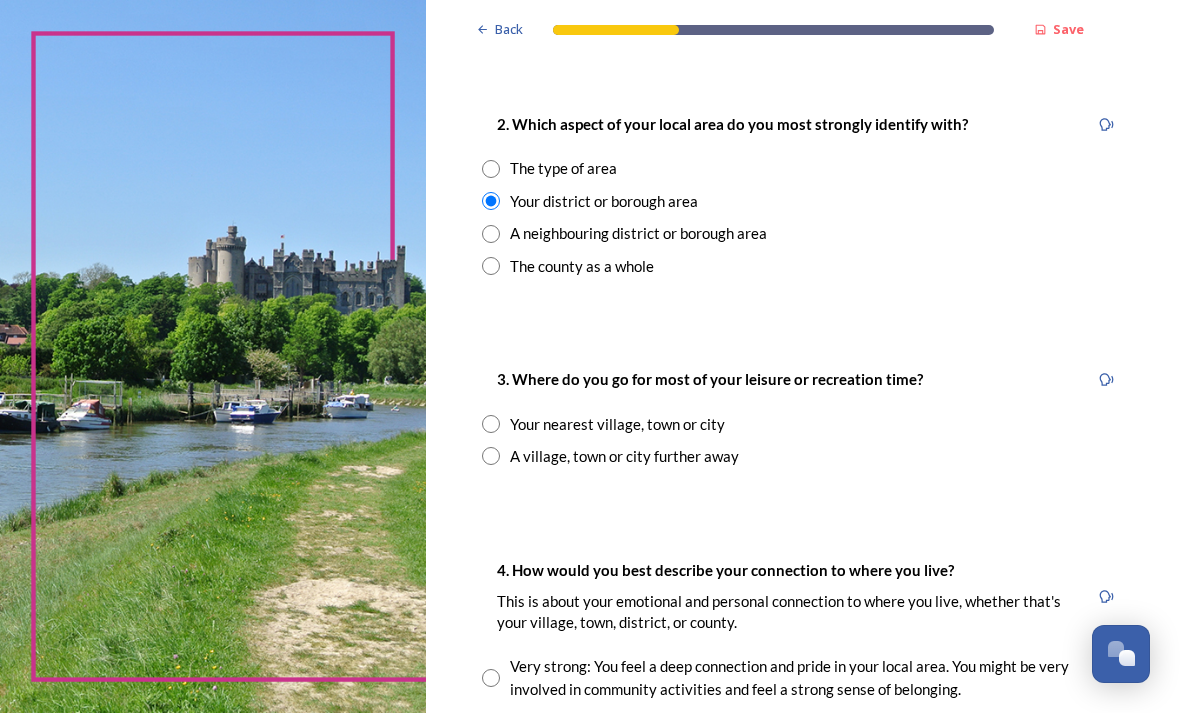 click at bounding box center [491, 424] 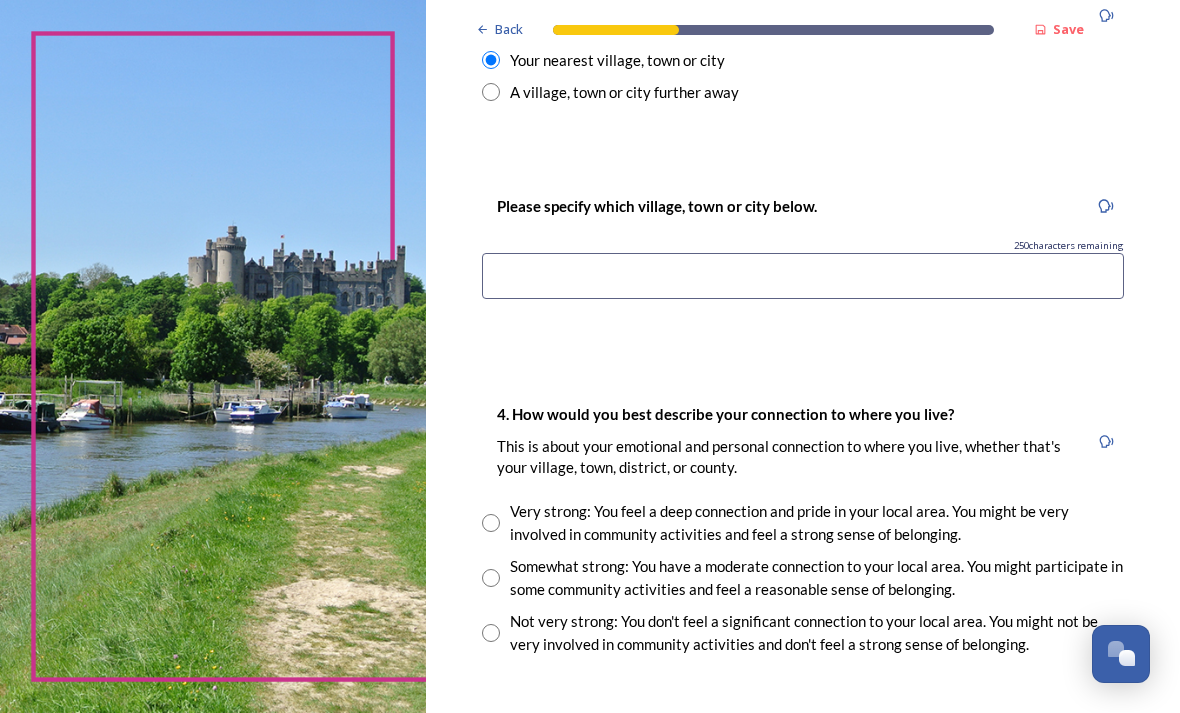 scroll, scrollTop: 1184, scrollLeft: 0, axis: vertical 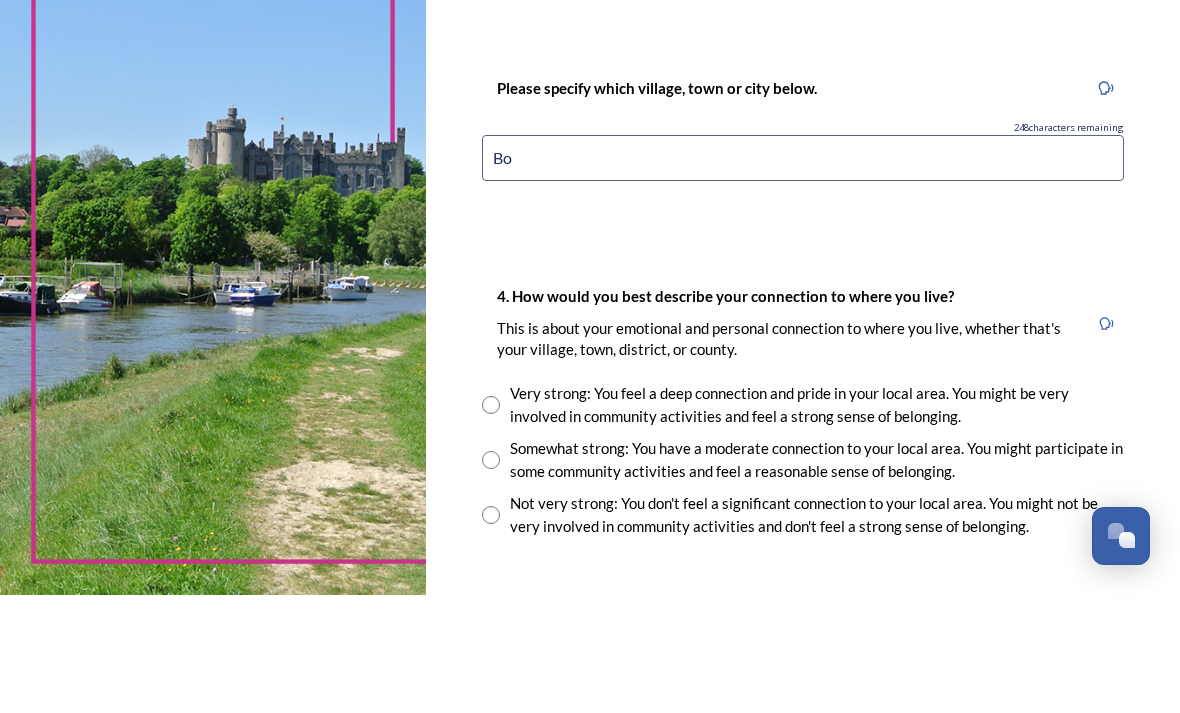 type on "B" 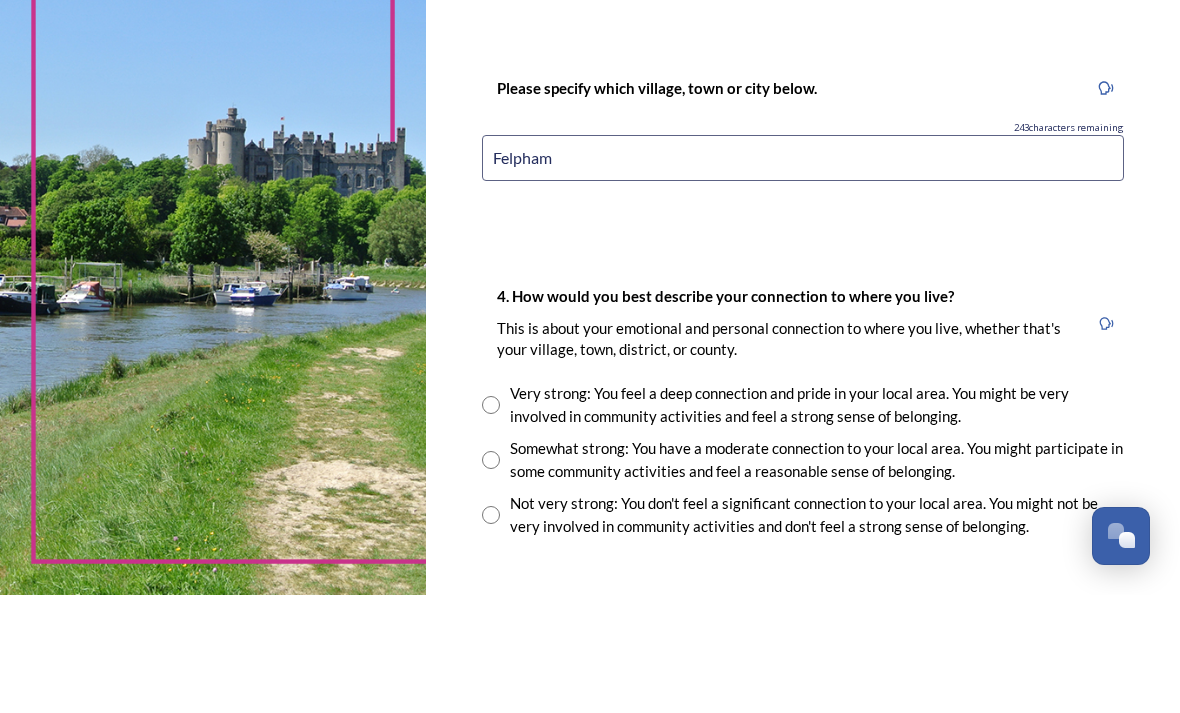 scroll, scrollTop: 64, scrollLeft: 0, axis: vertical 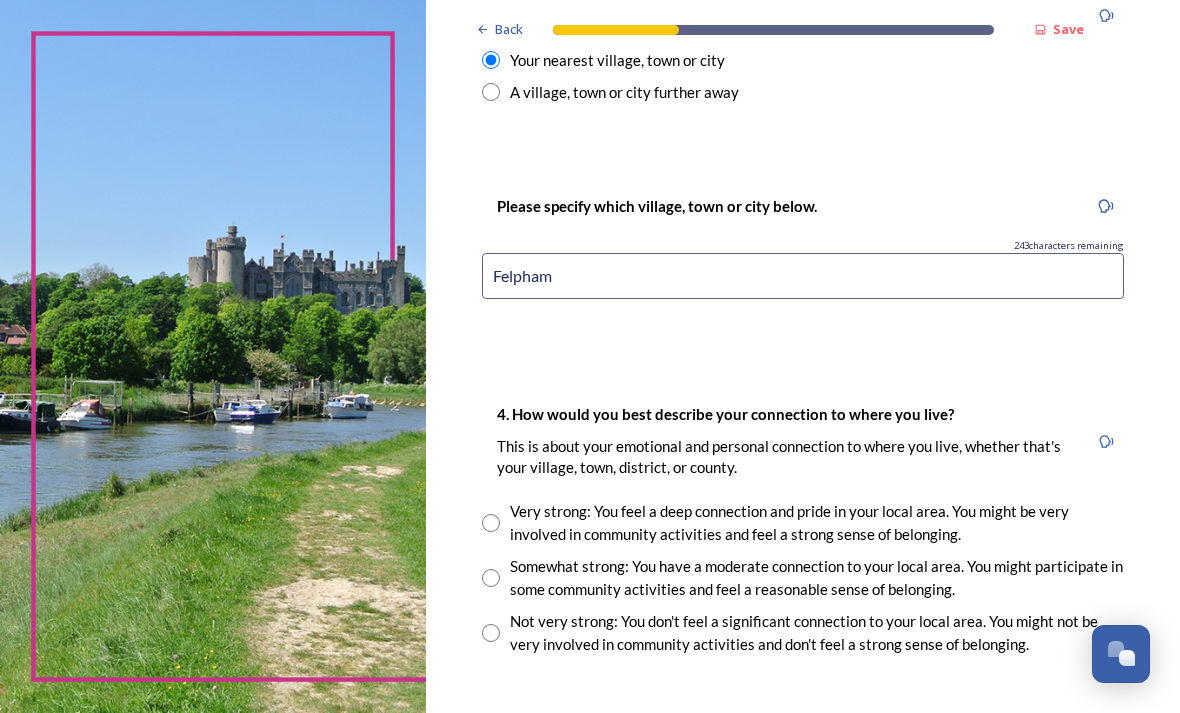 type on "Felpham" 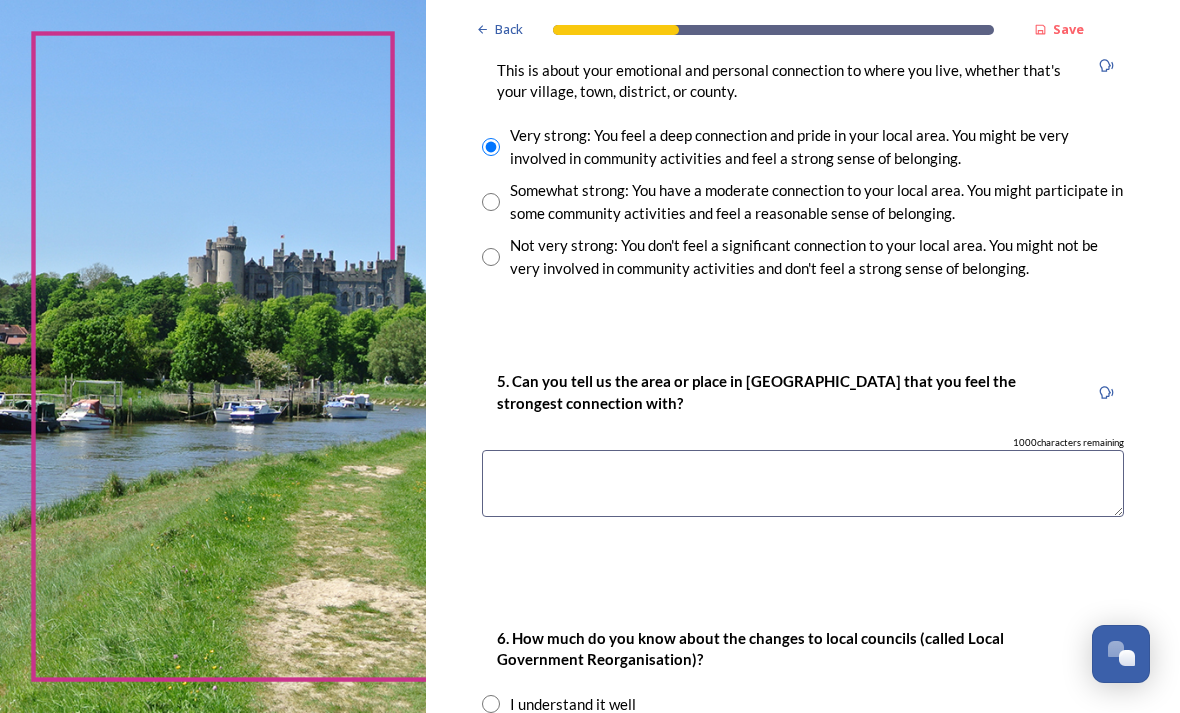 scroll, scrollTop: 1561, scrollLeft: 0, axis: vertical 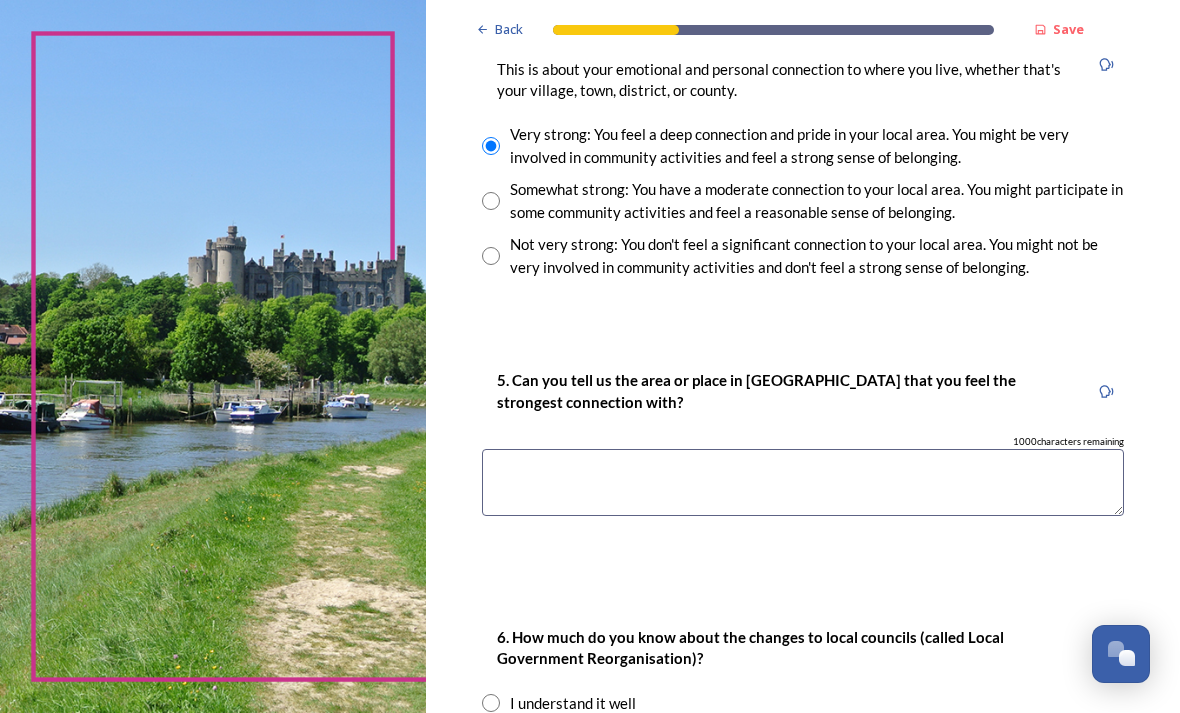 click at bounding box center [803, 482] 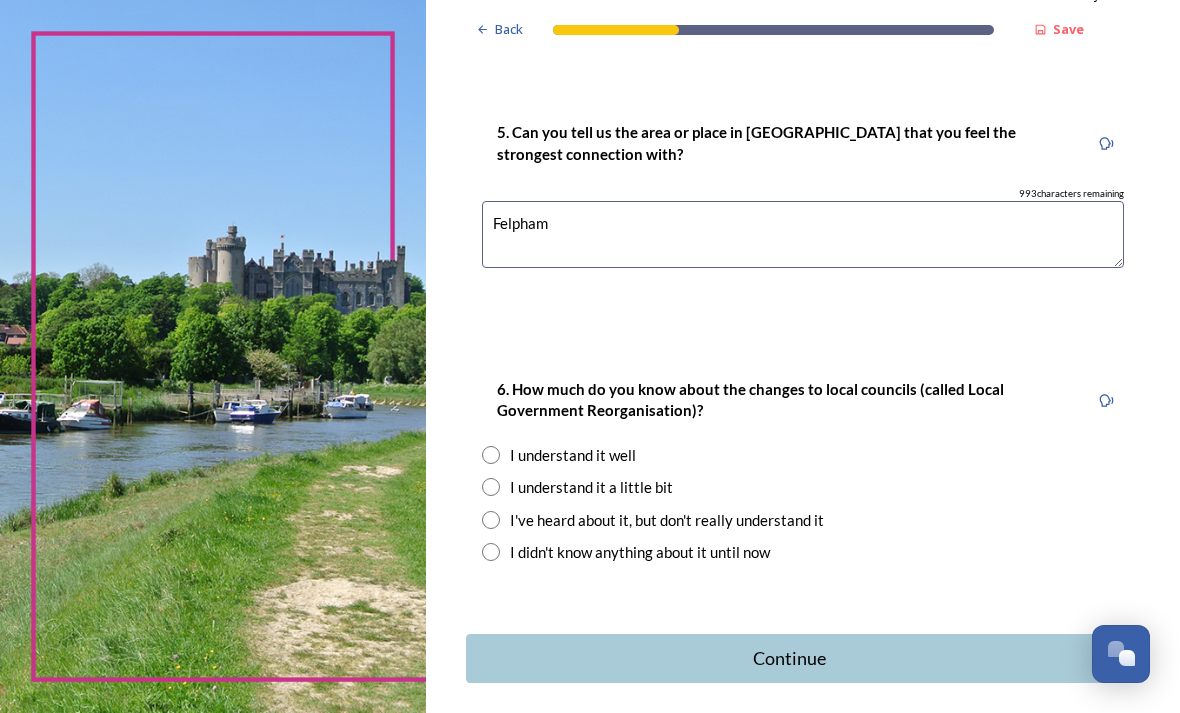 scroll, scrollTop: 1809, scrollLeft: 0, axis: vertical 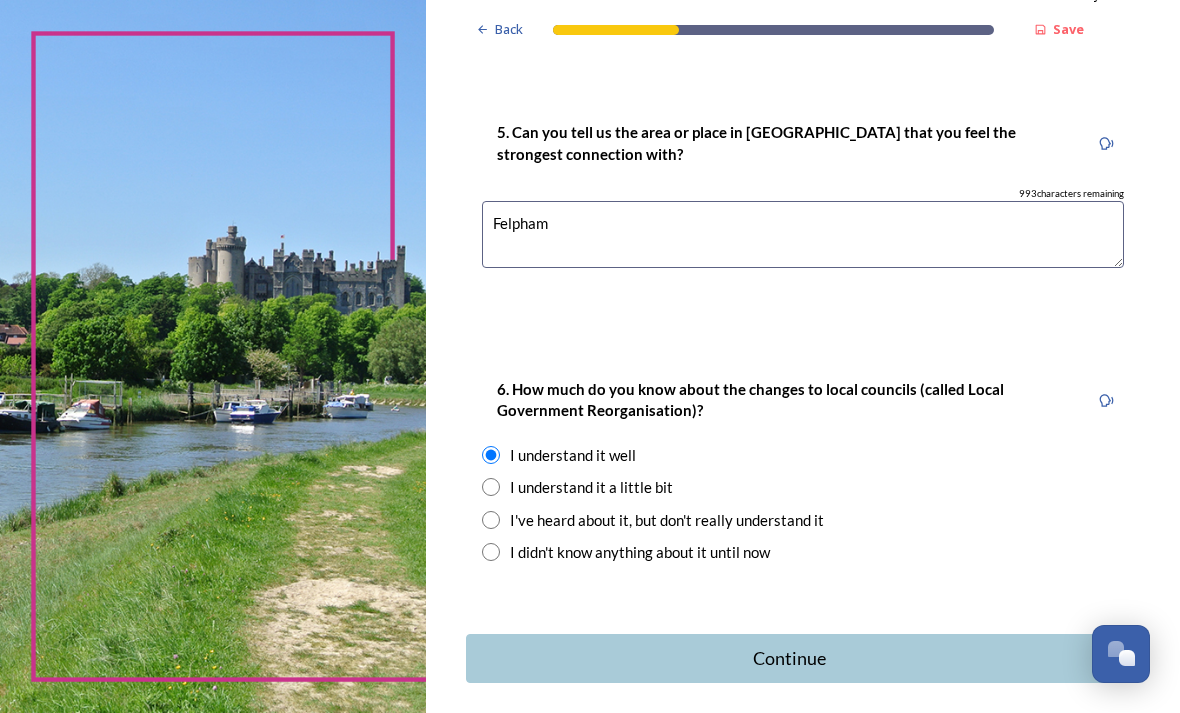 click on "Continue" at bounding box center (789, 658) 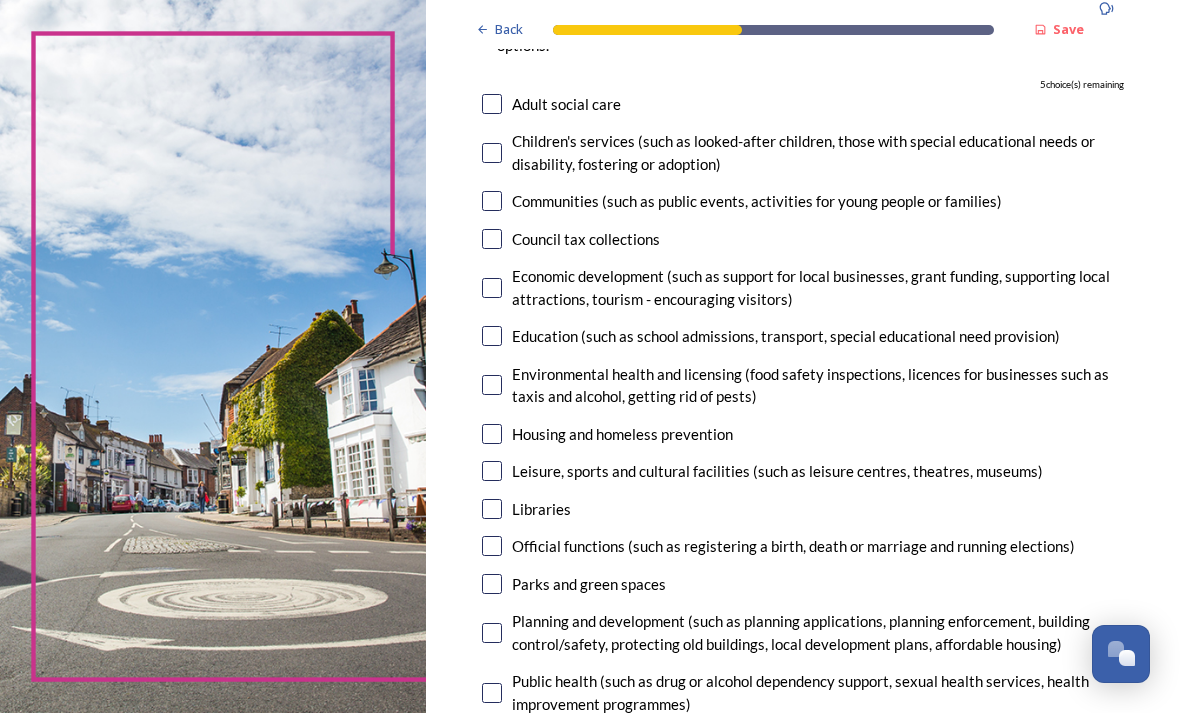 scroll, scrollTop: 236, scrollLeft: 0, axis: vertical 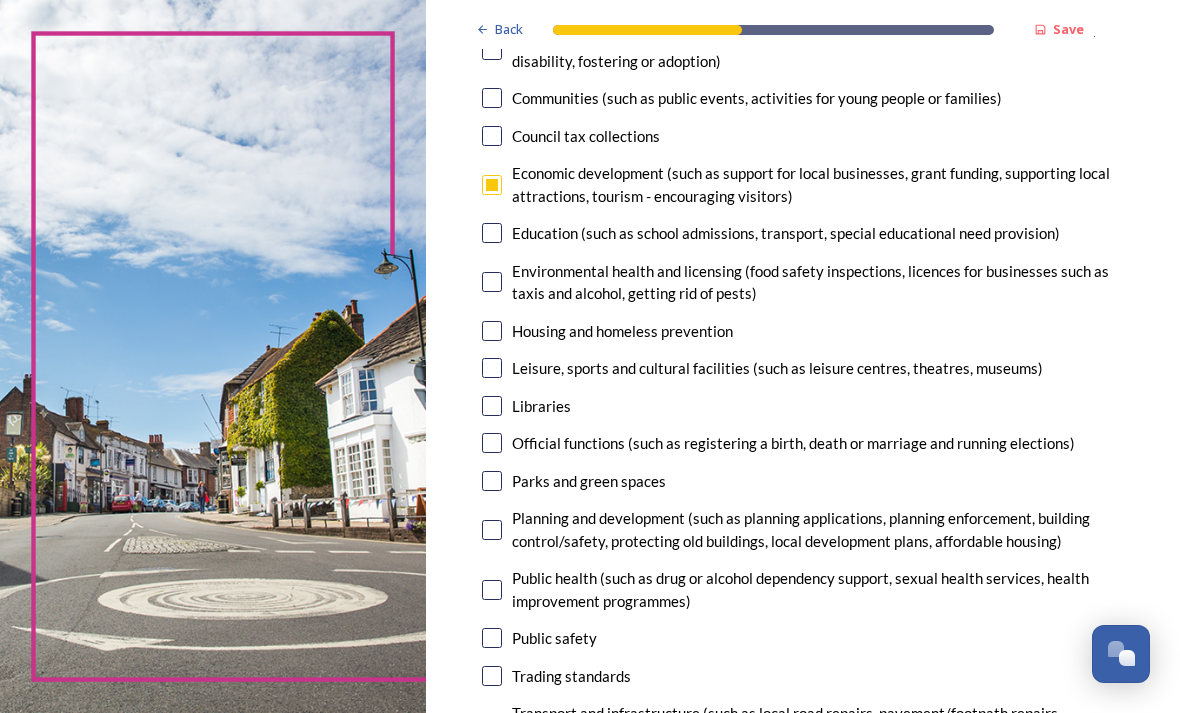 click at bounding box center [492, 282] 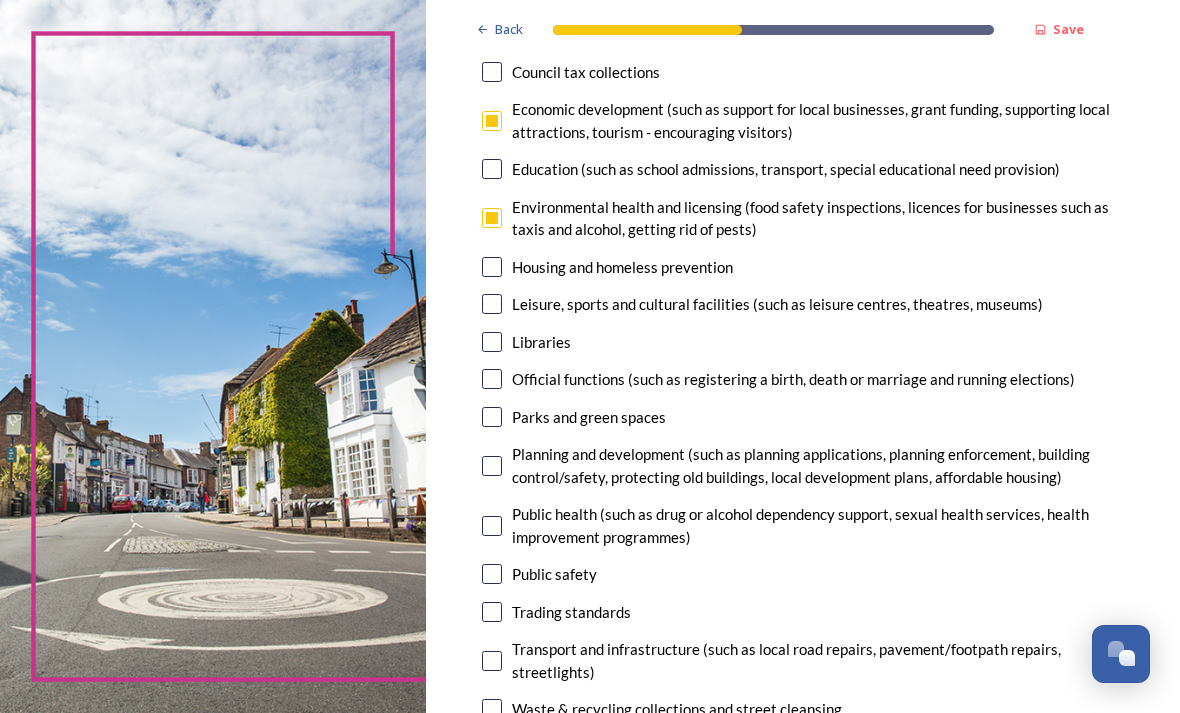 scroll, scrollTop: 403, scrollLeft: 0, axis: vertical 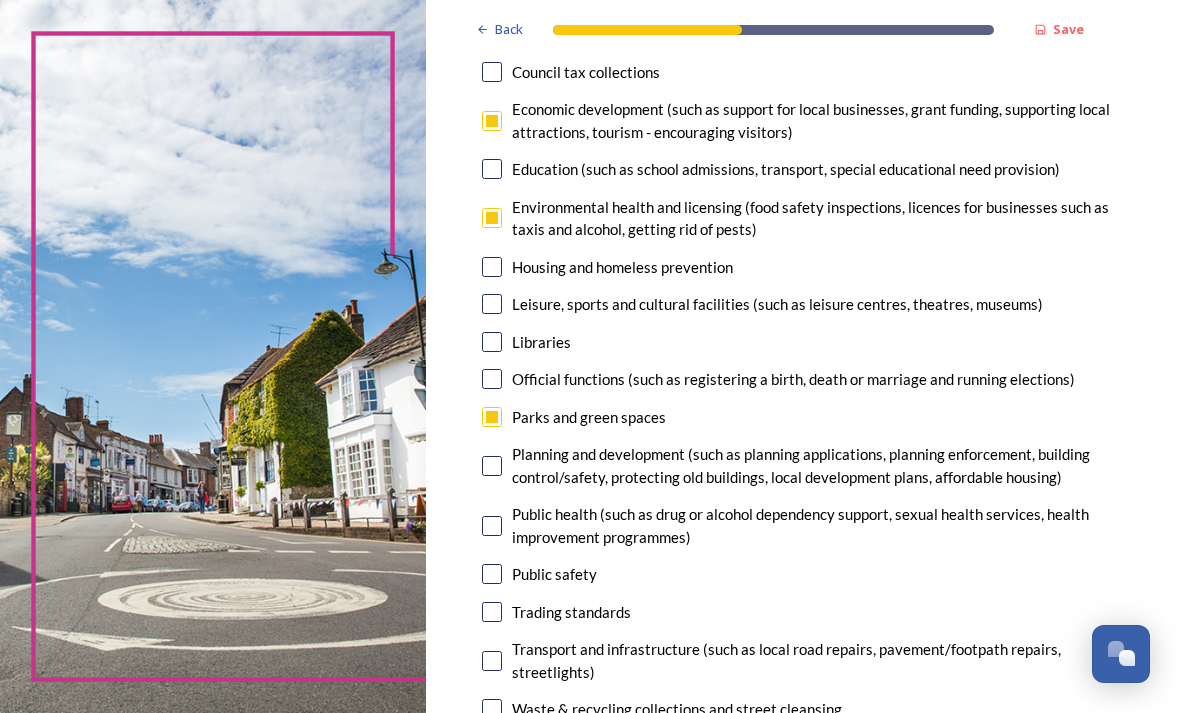 checkbox on "true" 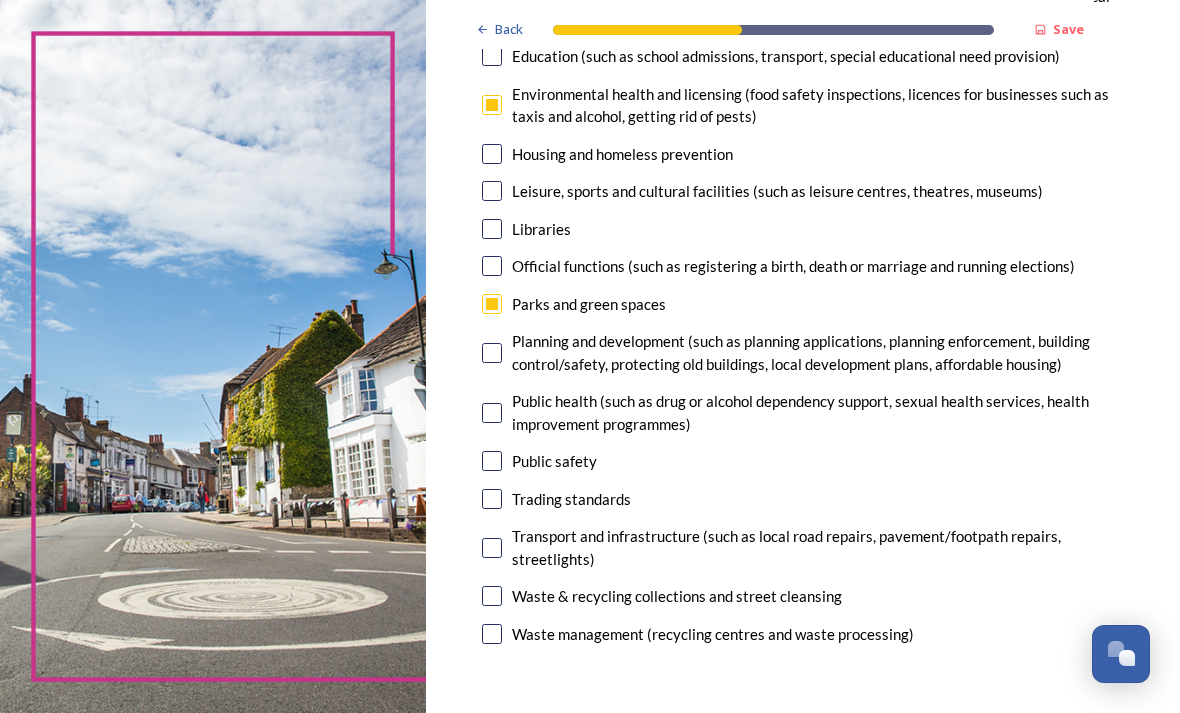 scroll, scrollTop: 515, scrollLeft: 0, axis: vertical 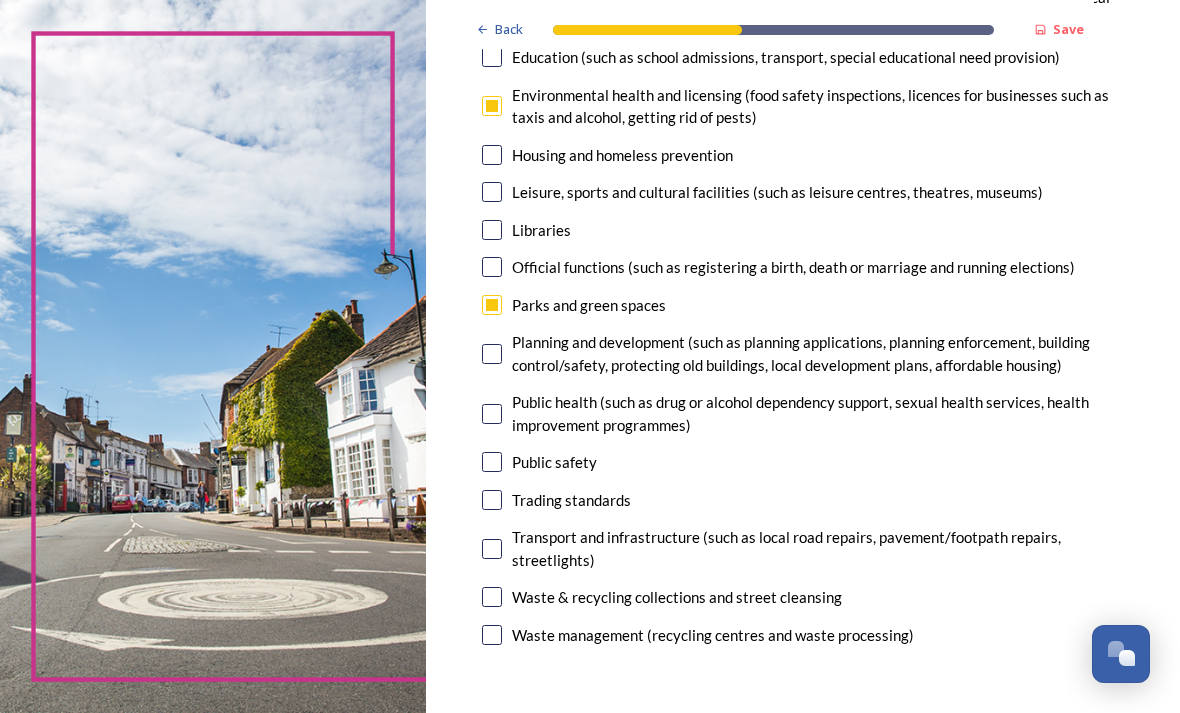 click on "Public safety" at bounding box center [554, 462] 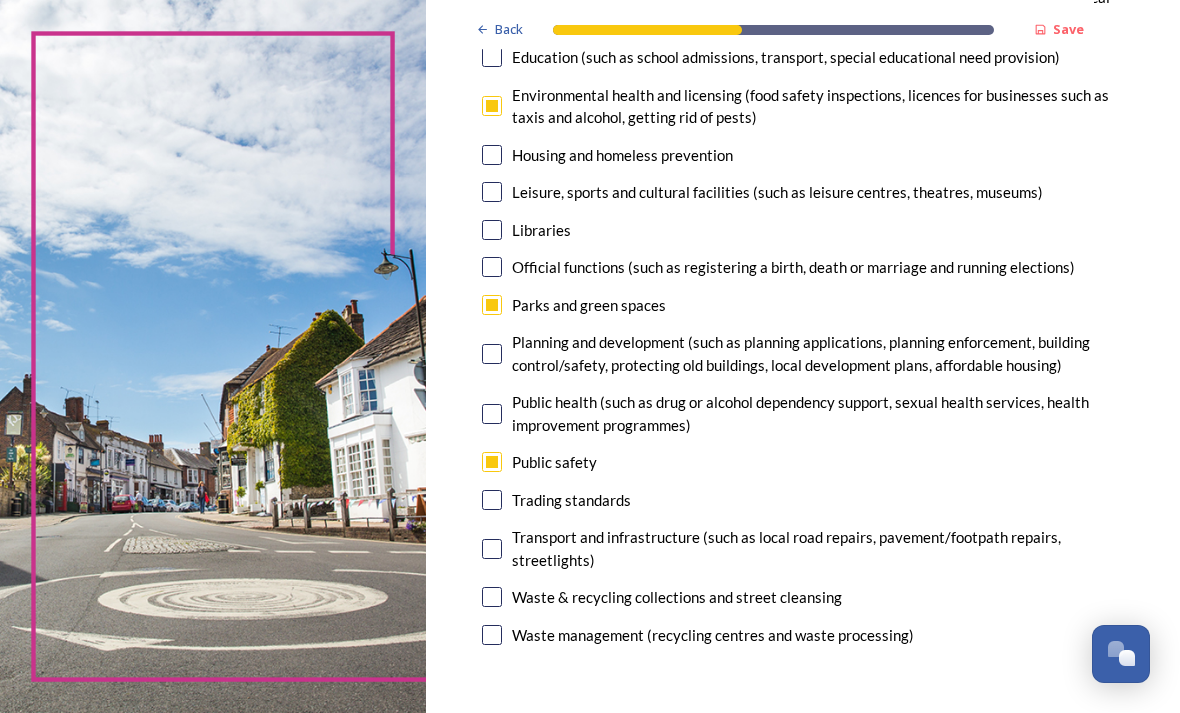 checkbox on "true" 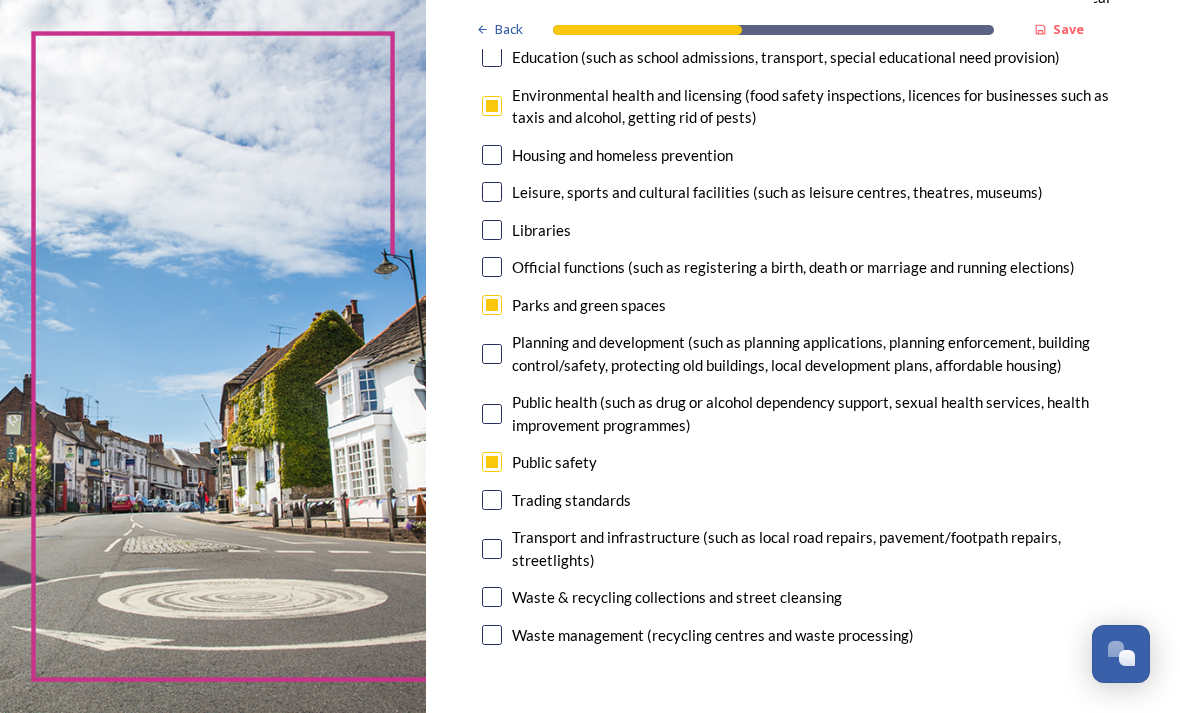 click at bounding box center (492, 549) 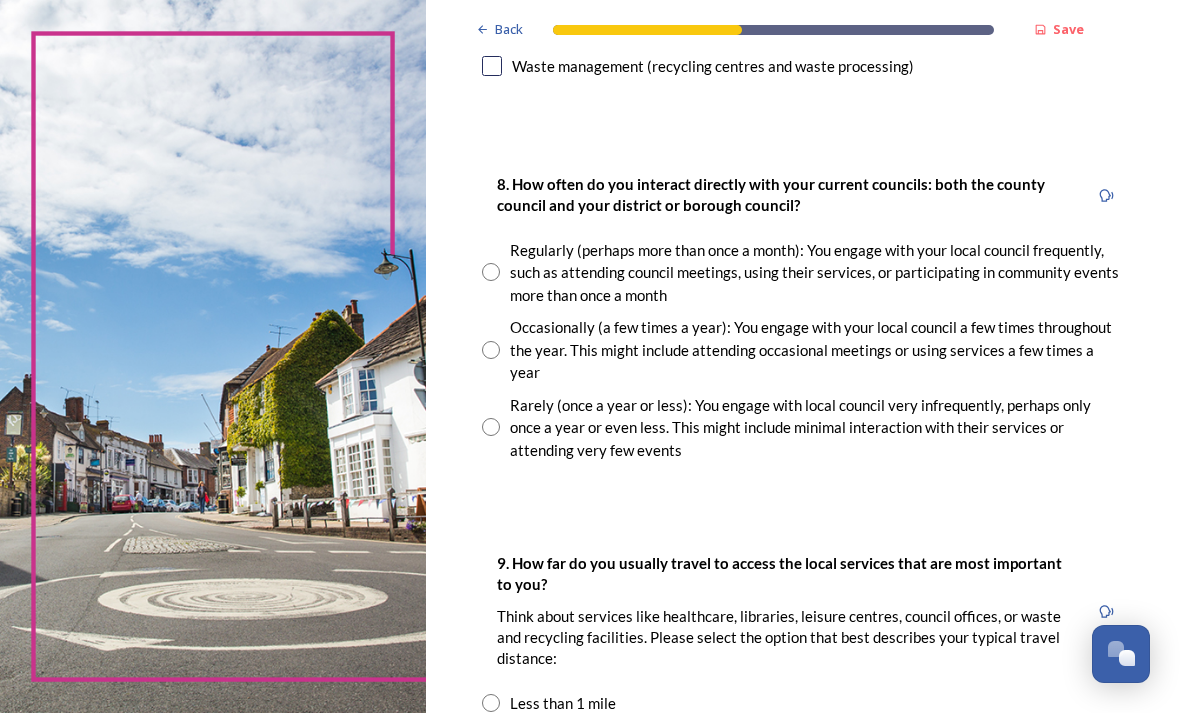 scroll, scrollTop: 1084, scrollLeft: 0, axis: vertical 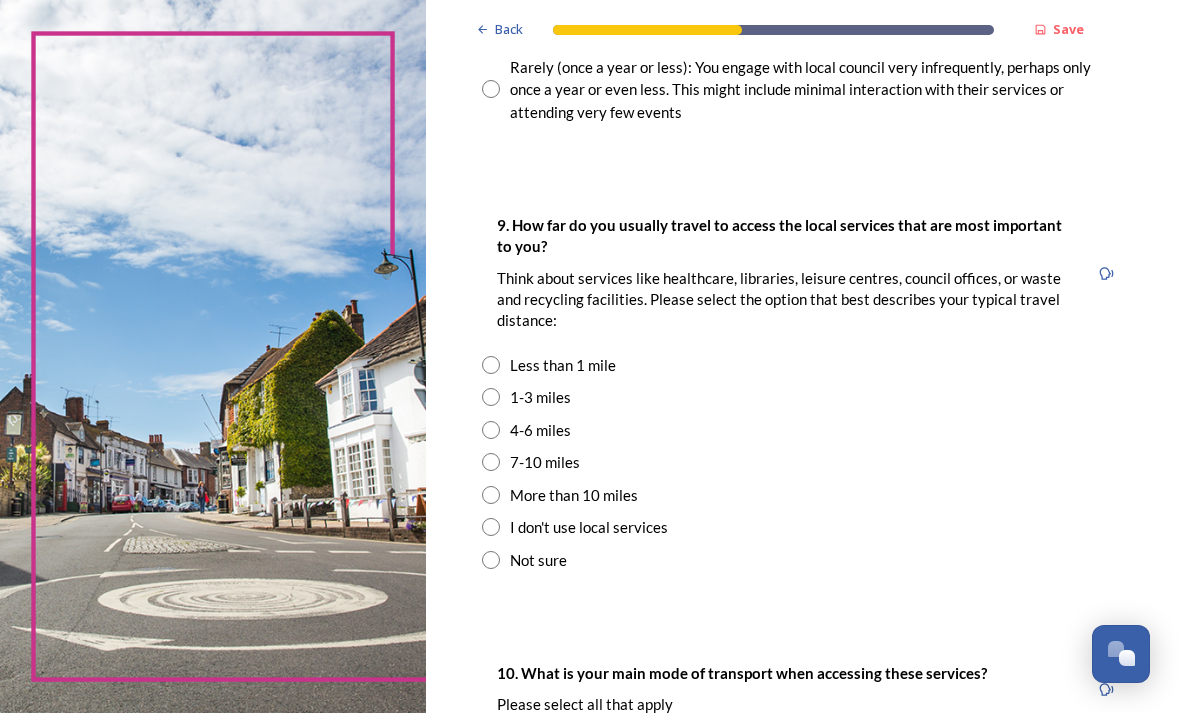 click at bounding box center [491, 397] 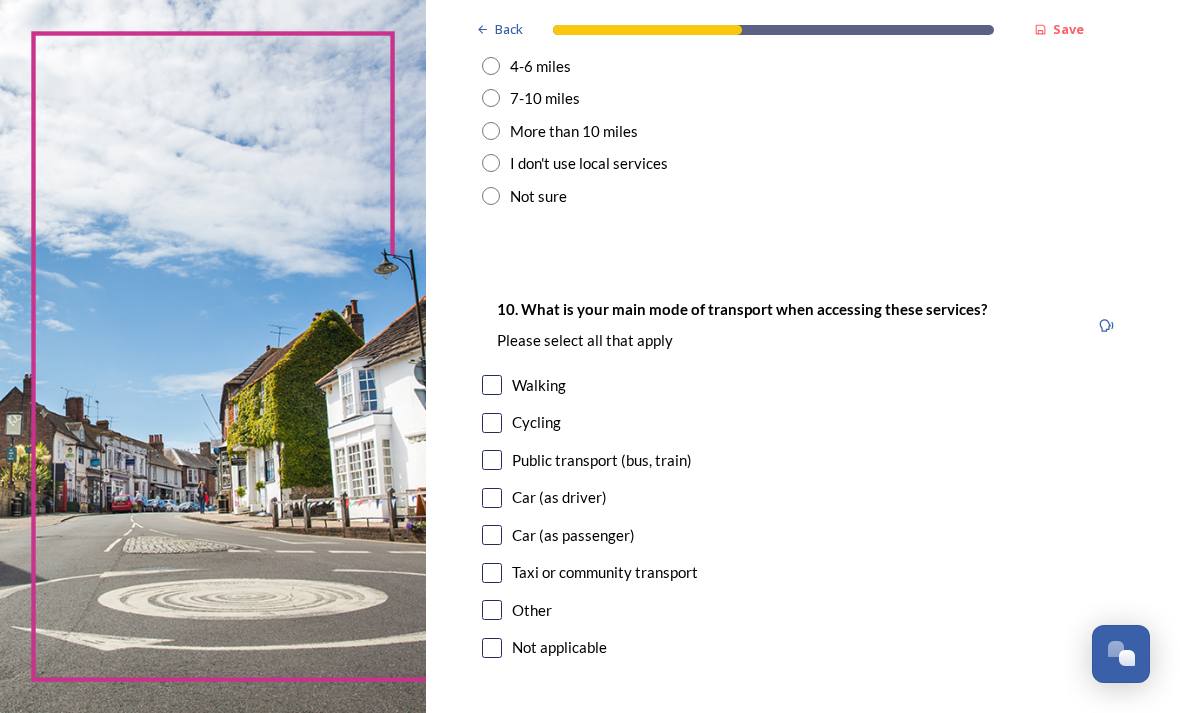scroll, scrollTop: 1787, scrollLeft: 0, axis: vertical 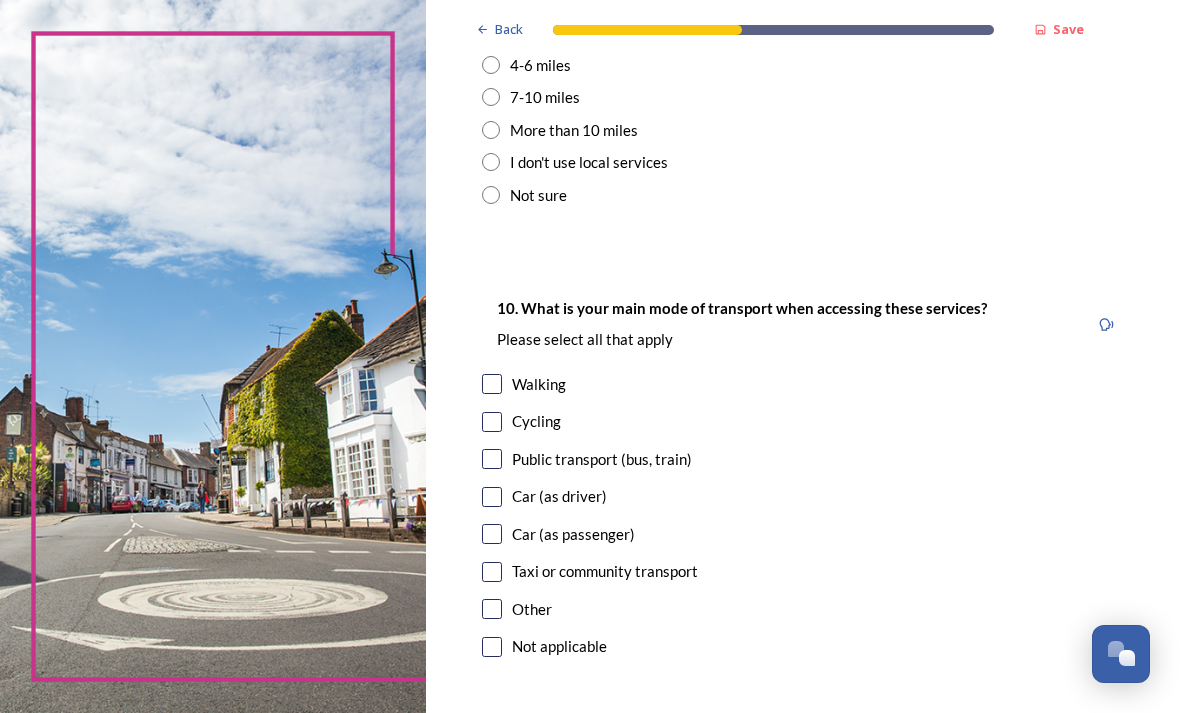 click on "Car (as driver)" at bounding box center (559, 496) 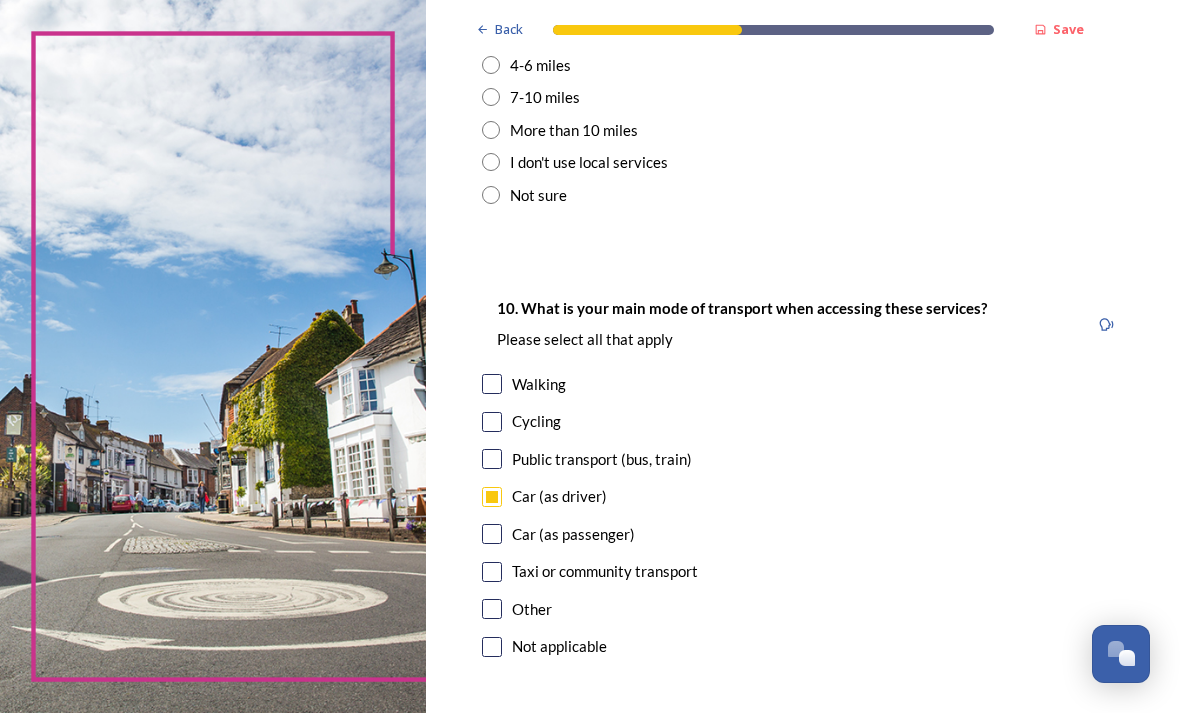 checkbox on "true" 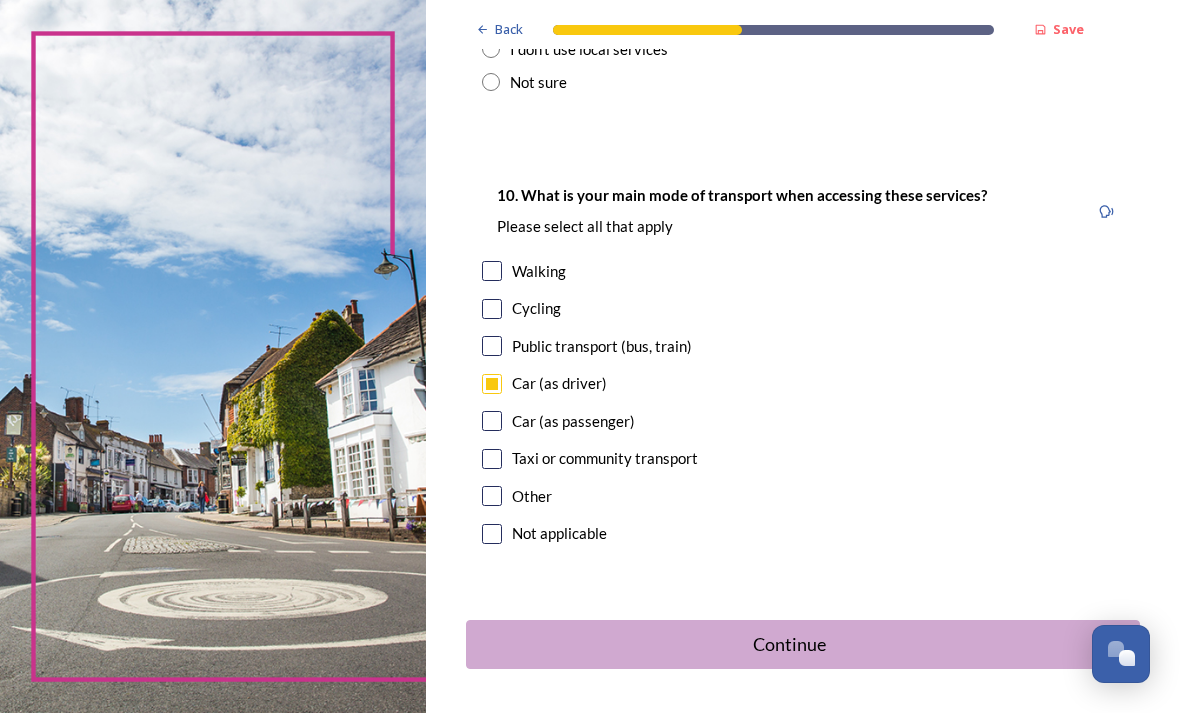 scroll, scrollTop: 1900, scrollLeft: 0, axis: vertical 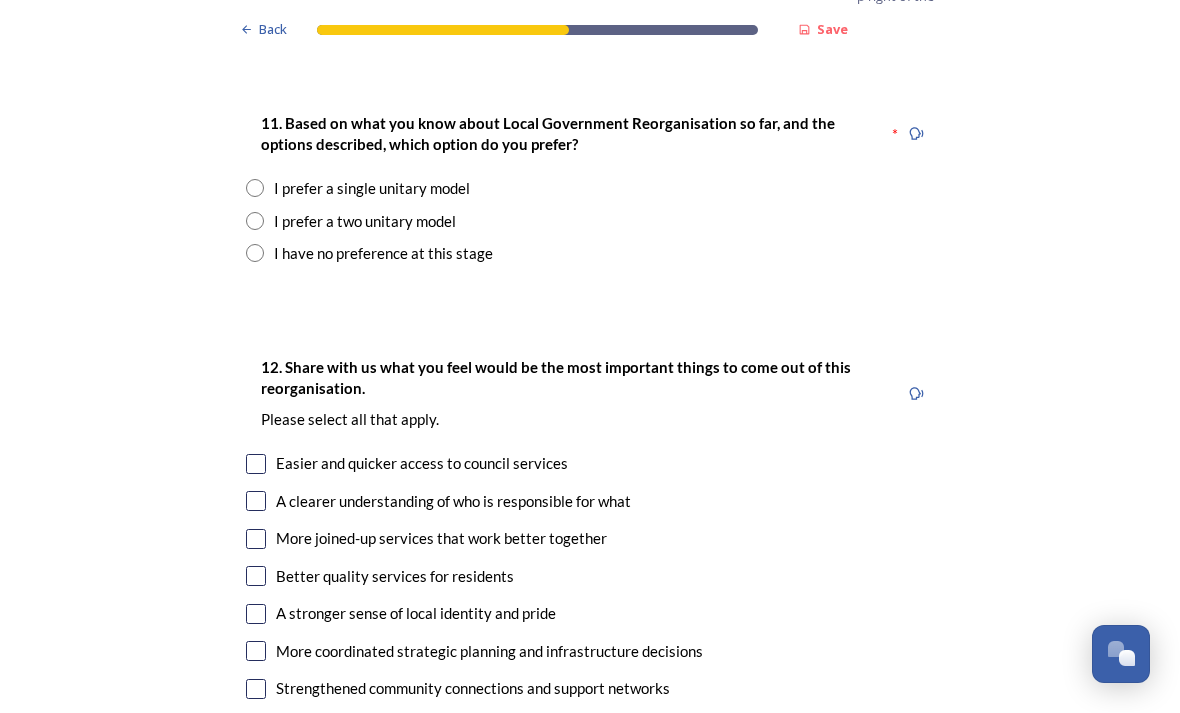 click at bounding box center [255, 221] 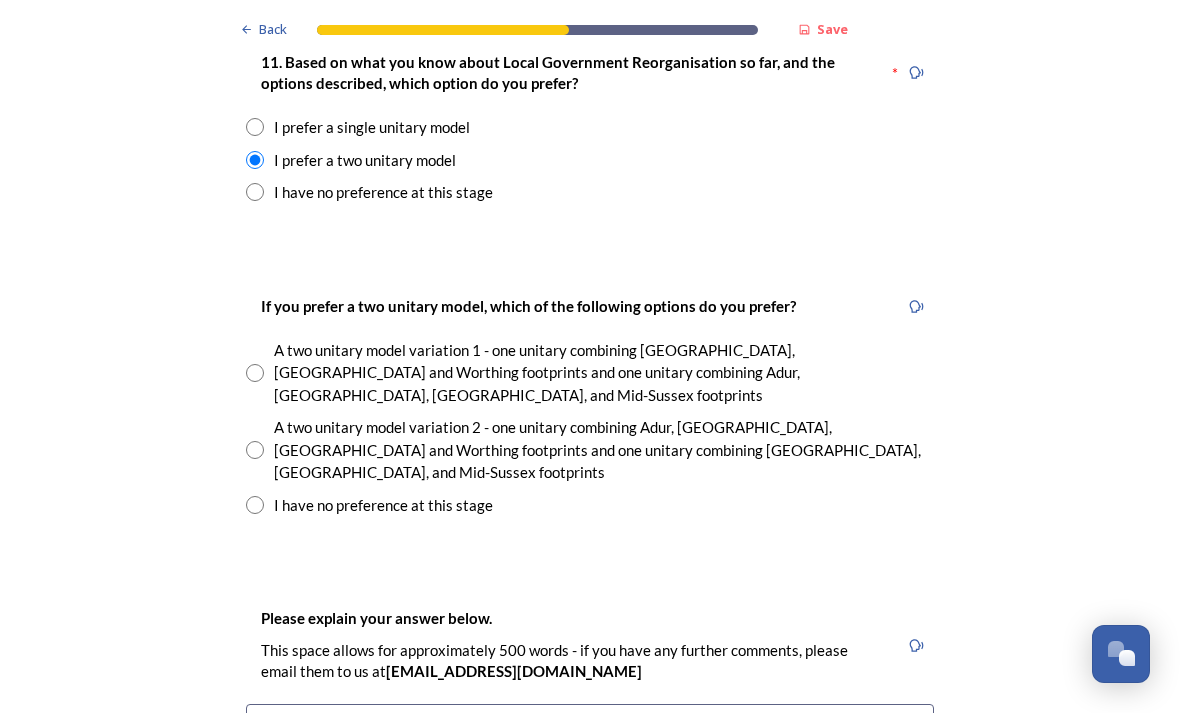 scroll, scrollTop: 2748, scrollLeft: 0, axis: vertical 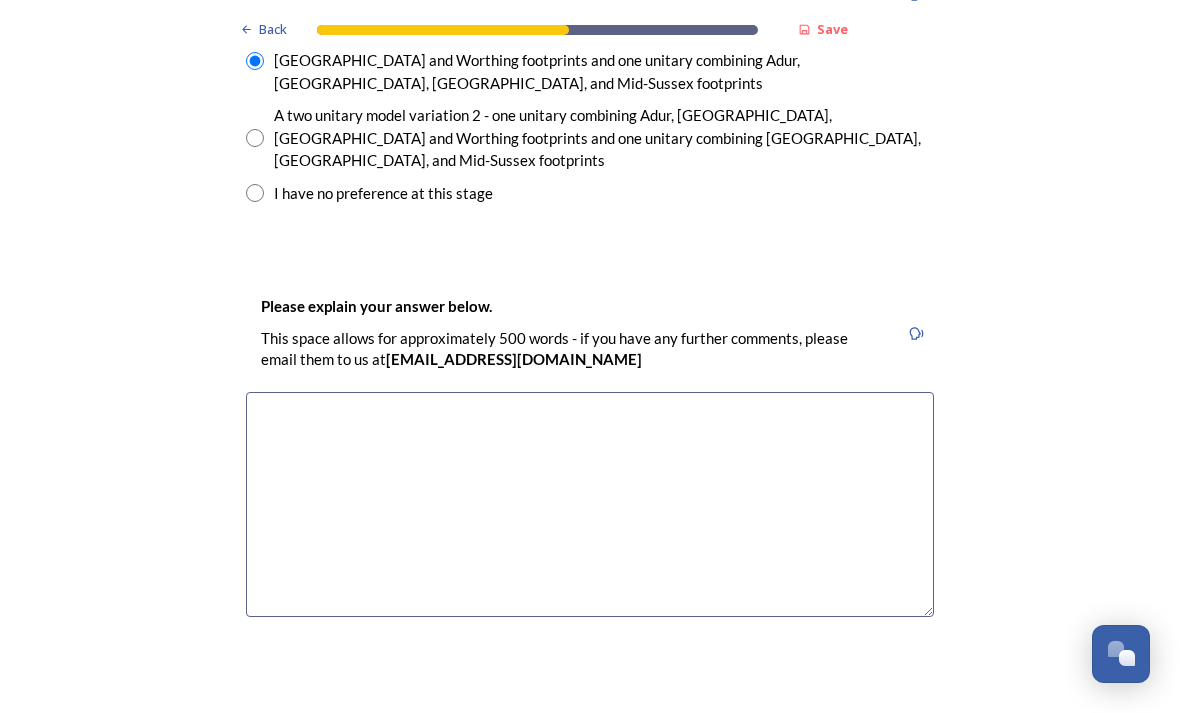 click at bounding box center [590, 504] 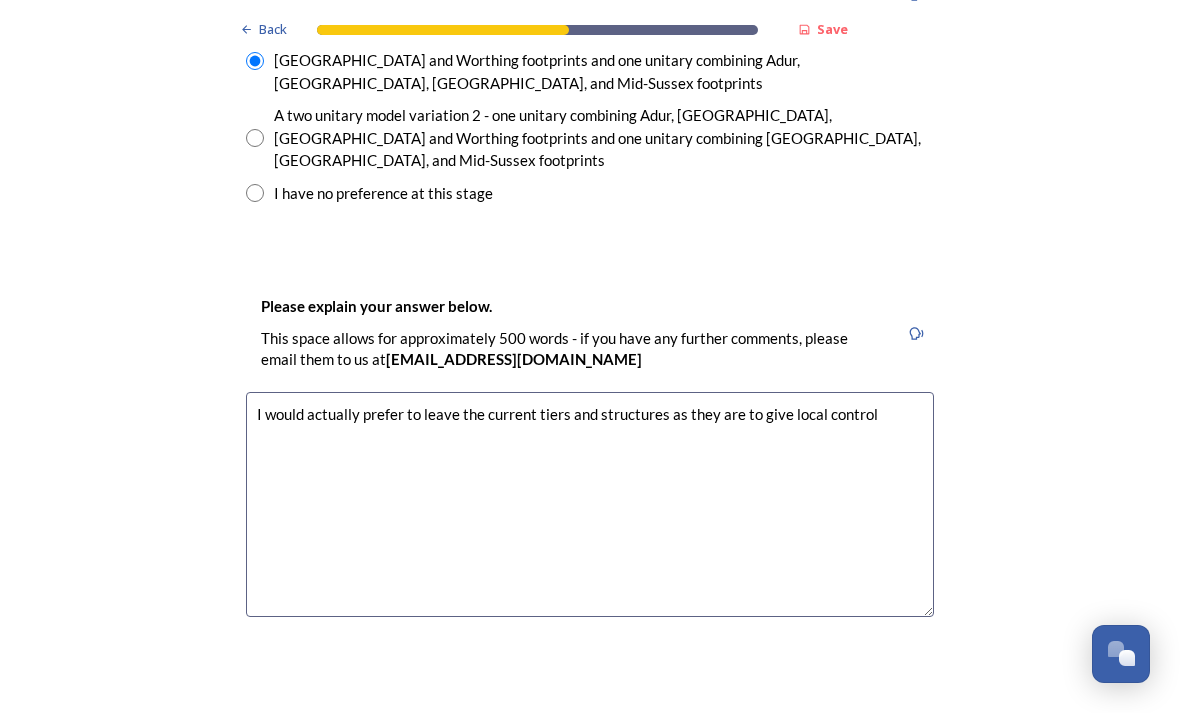 click on "I would actually prefer to leave the current tiers and structures as they are to give local control" at bounding box center [590, 504] 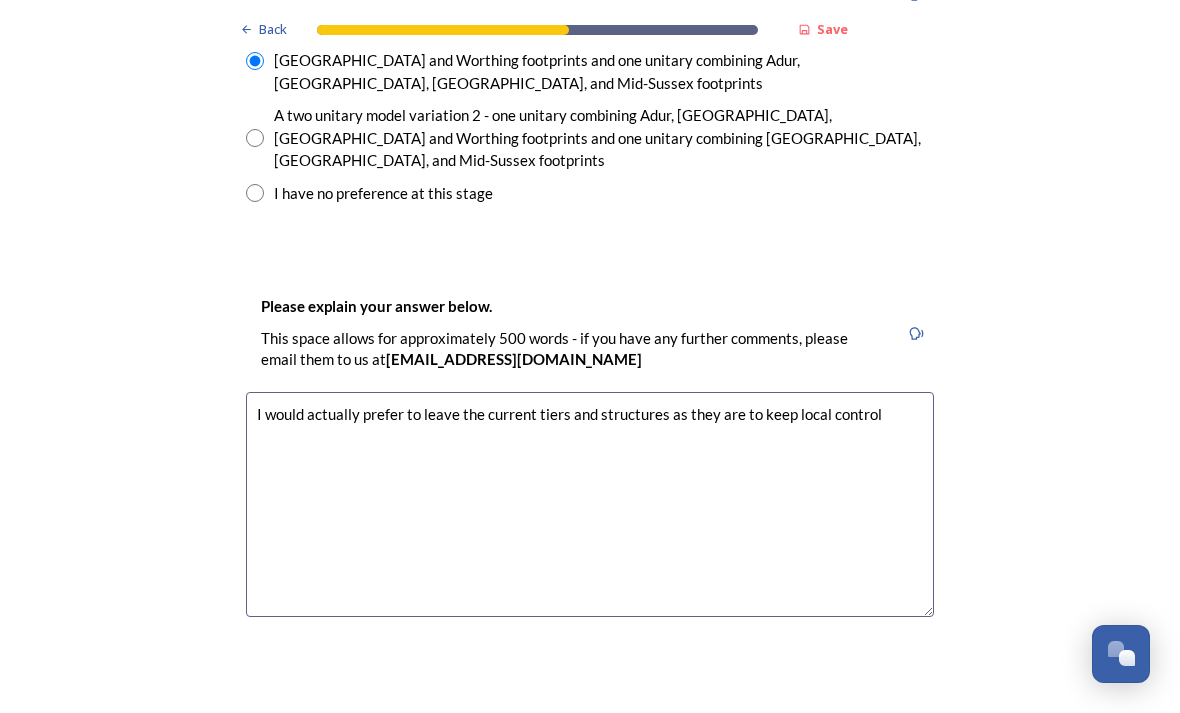 click on "I would actually prefer to leave the current tiers and structures as they are to keep local control" at bounding box center (590, 504) 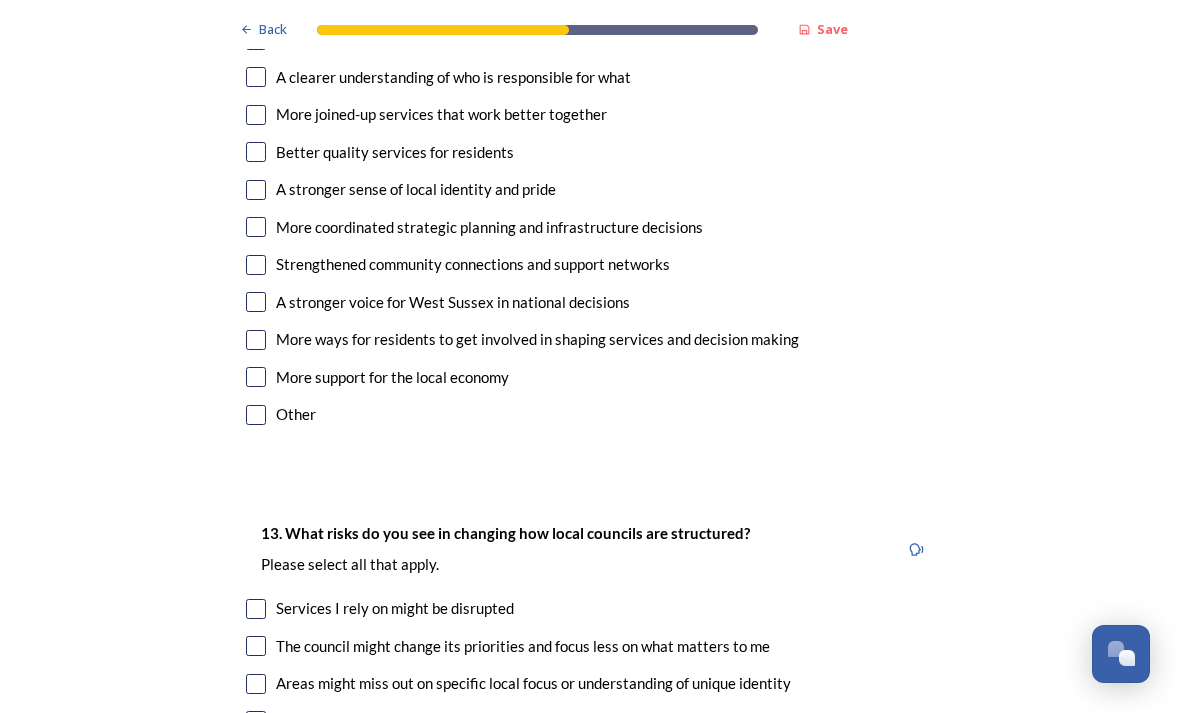 scroll, scrollTop: 3855, scrollLeft: 0, axis: vertical 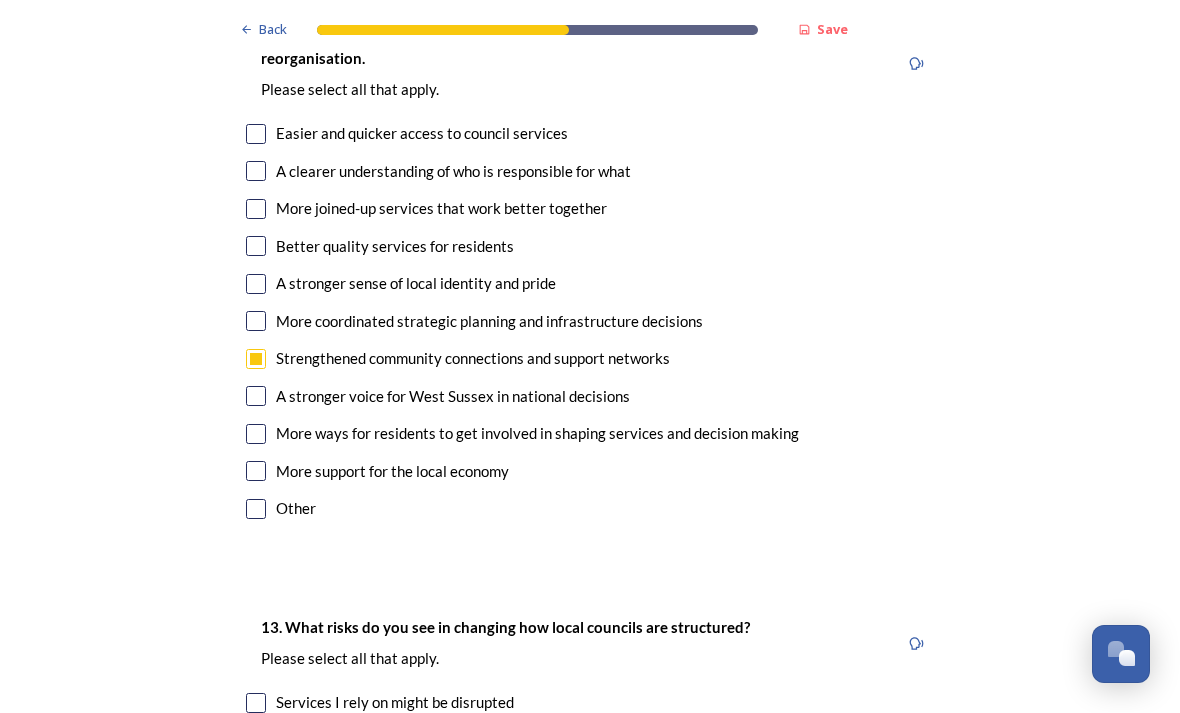 click at bounding box center [256, 471] 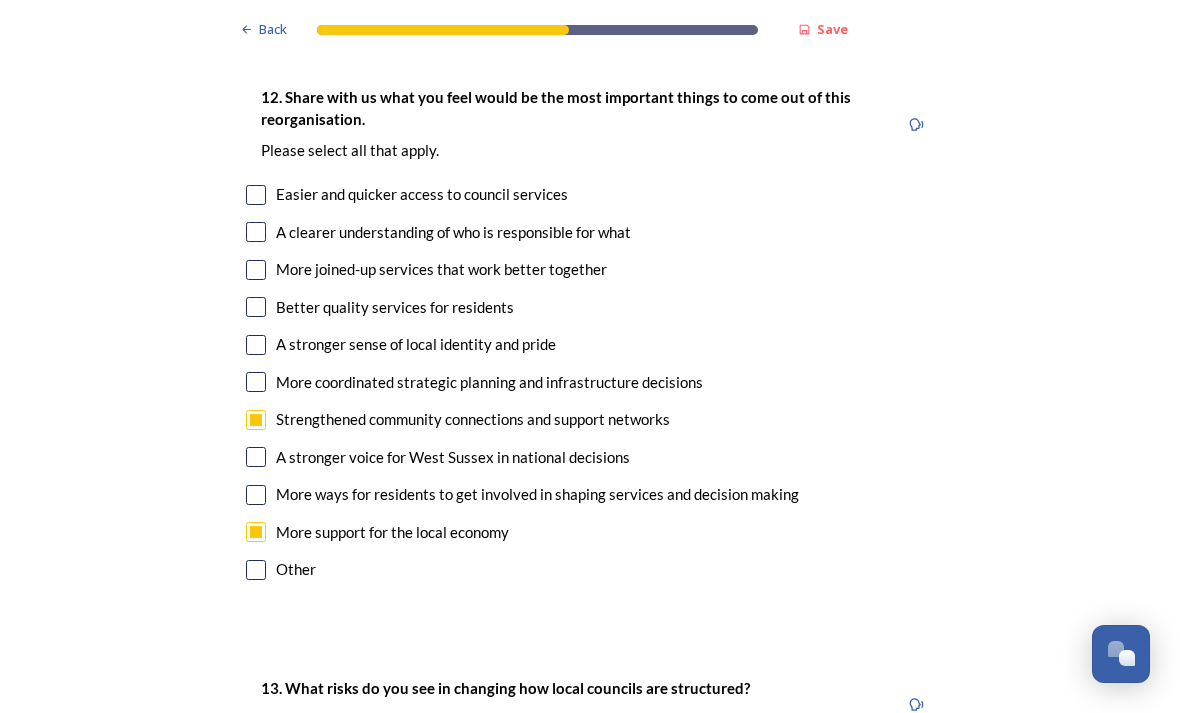 scroll, scrollTop: 3699, scrollLeft: 0, axis: vertical 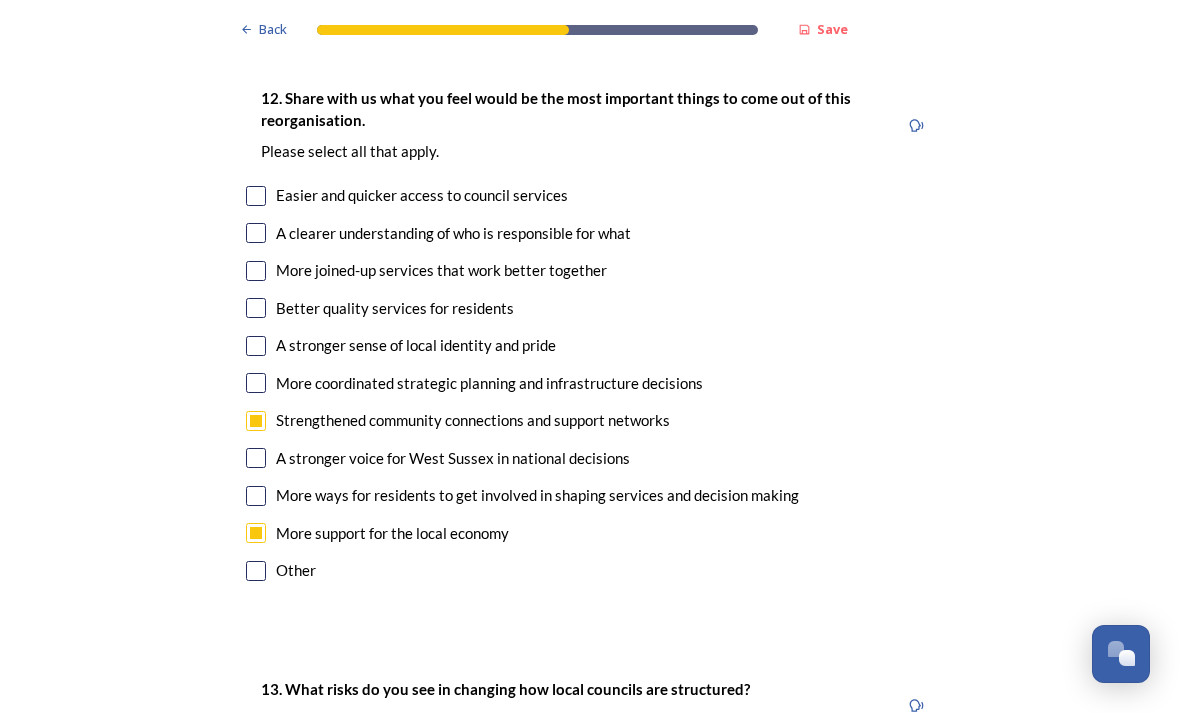 click at bounding box center (256, 346) 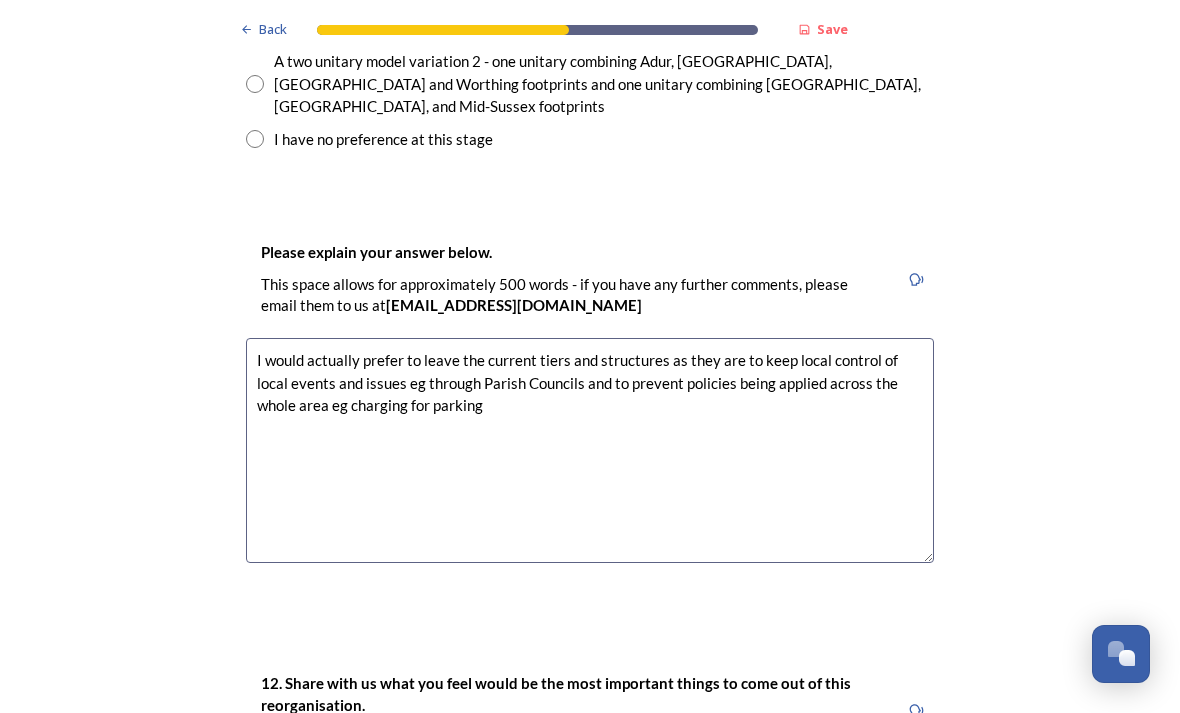 scroll, scrollTop: 3116, scrollLeft: 0, axis: vertical 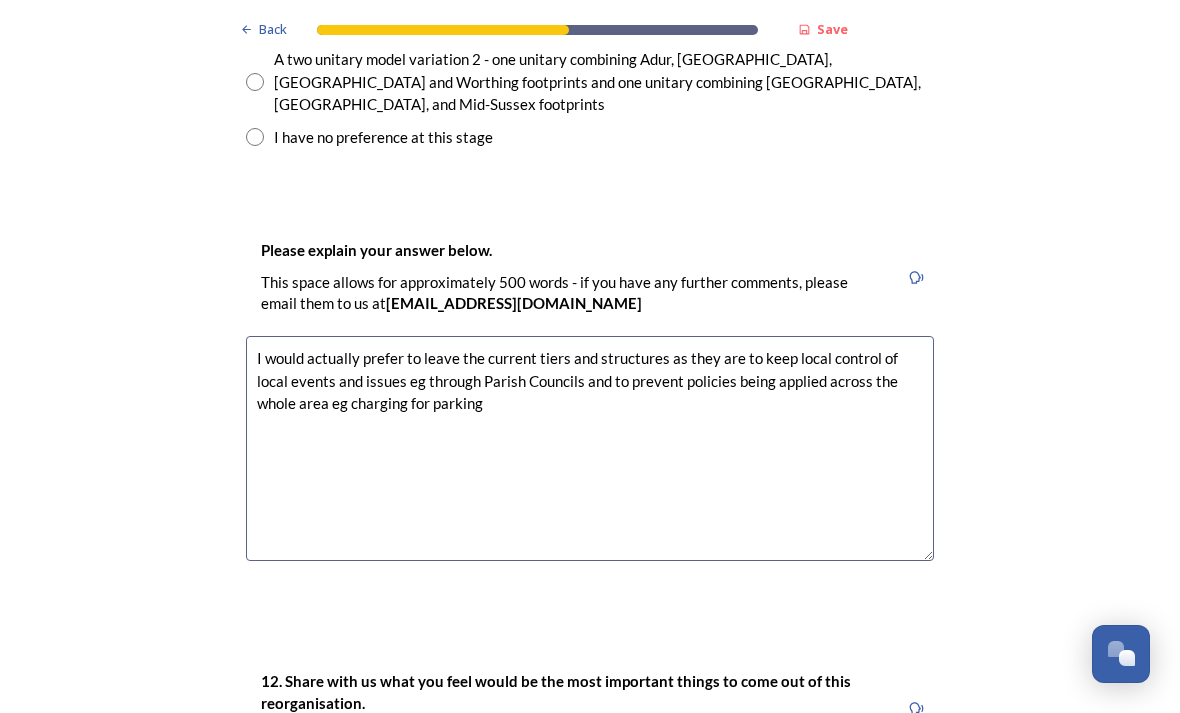 click on "I would actually prefer to leave the current tiers and structures as they are to keep local control of local events and issues eg through Parish Councils and to prevent policies being applied across the whole area eg charging for parking" at bounding box center [590, 448] 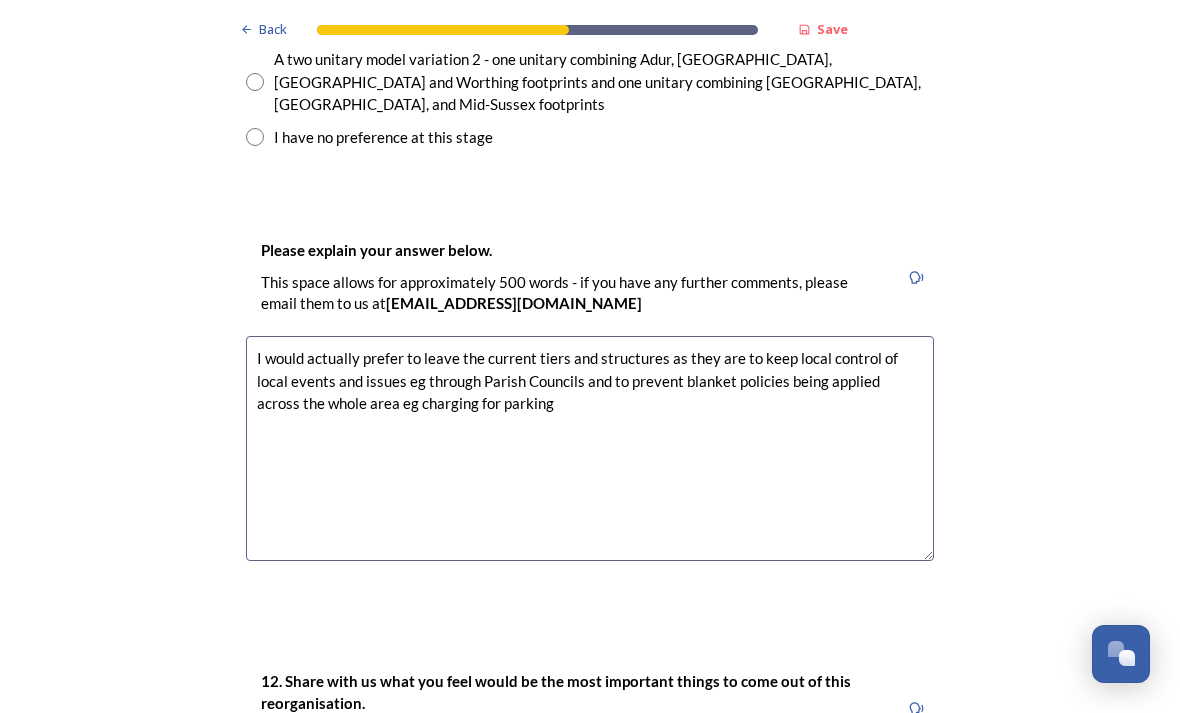 click on "I would actually prefer to leave the current tiers and structures as they are to keep local control of local events and issues eg through Parish Councils and to prevent blanket policies being applied across the whole area eg charging for parking" at bounding box center [590, 448] 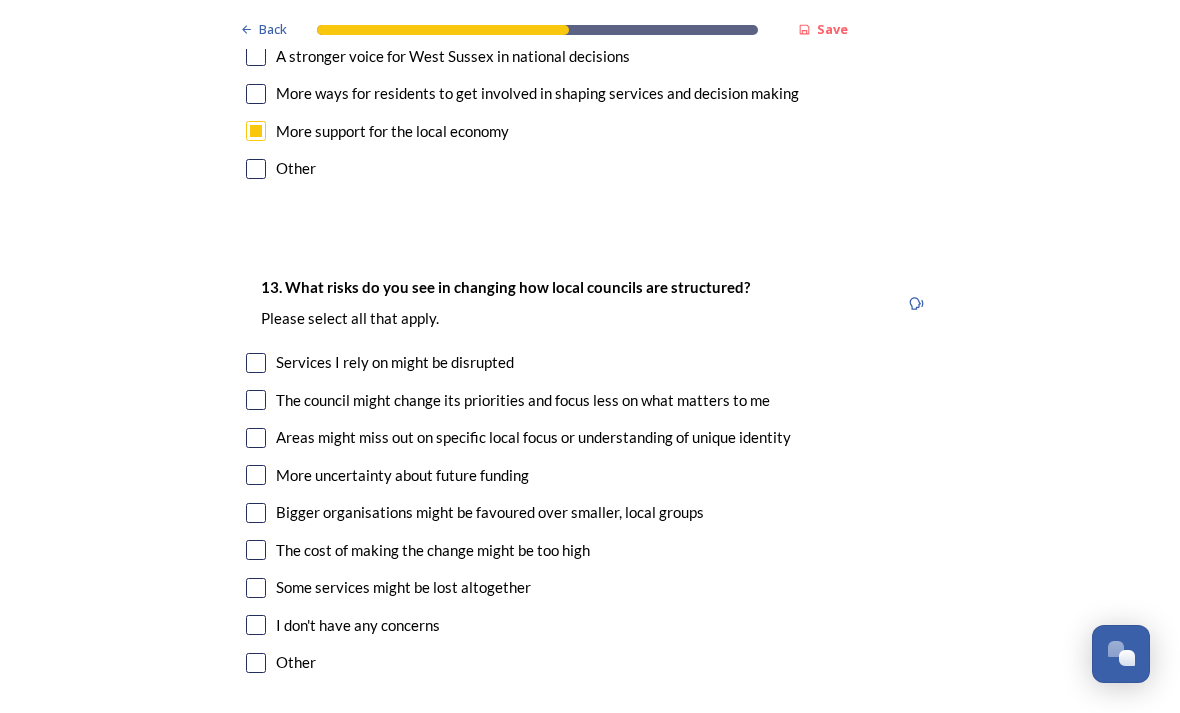 scroll, scrollTop: 4101, scrollLeft: 0, axis: vertical 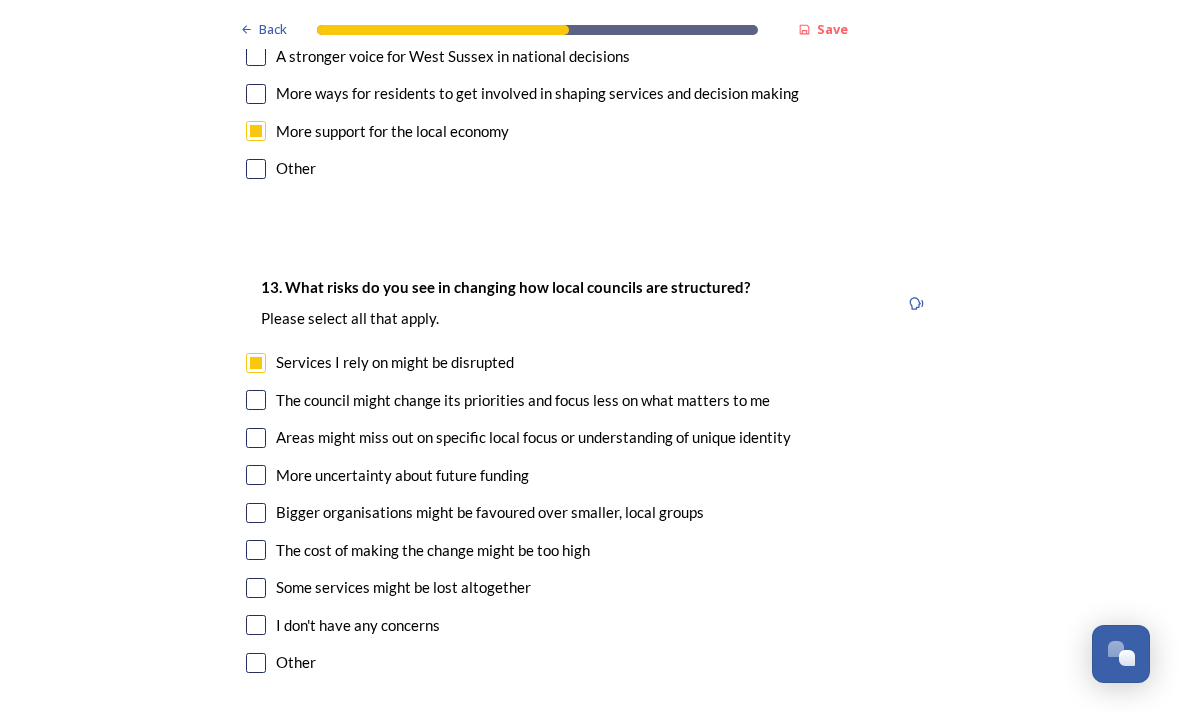 click at bounding box center (256, 400) 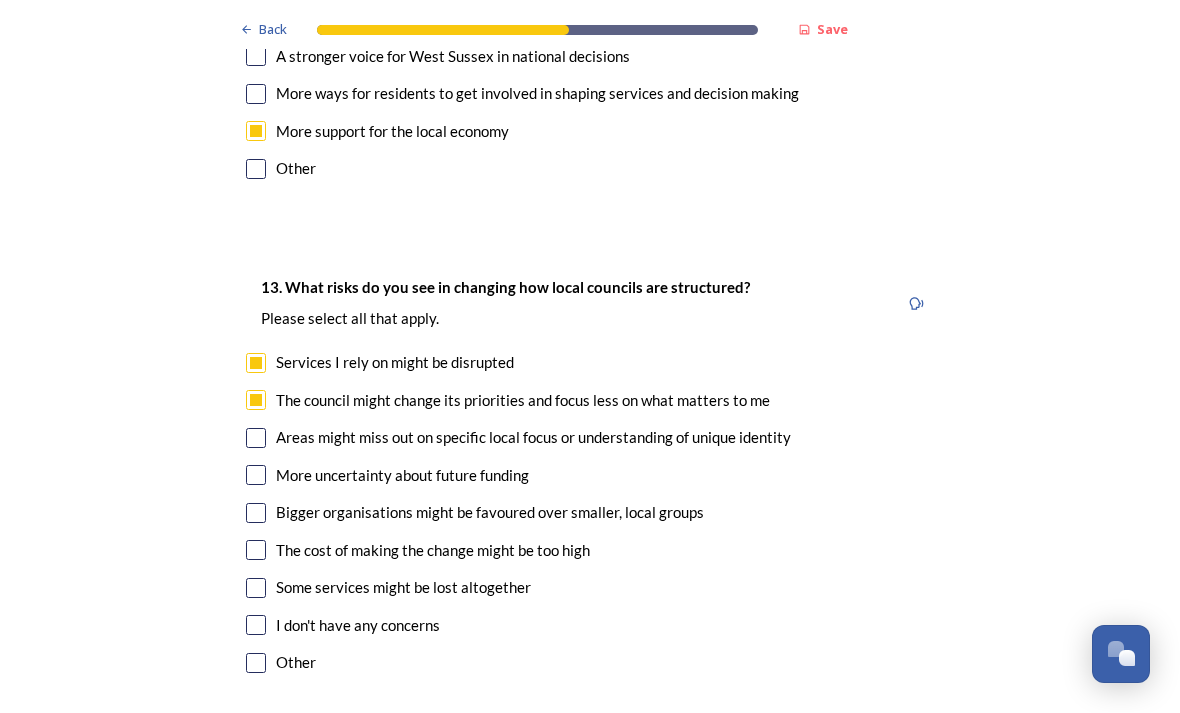 click at bounding box center [256, 438] 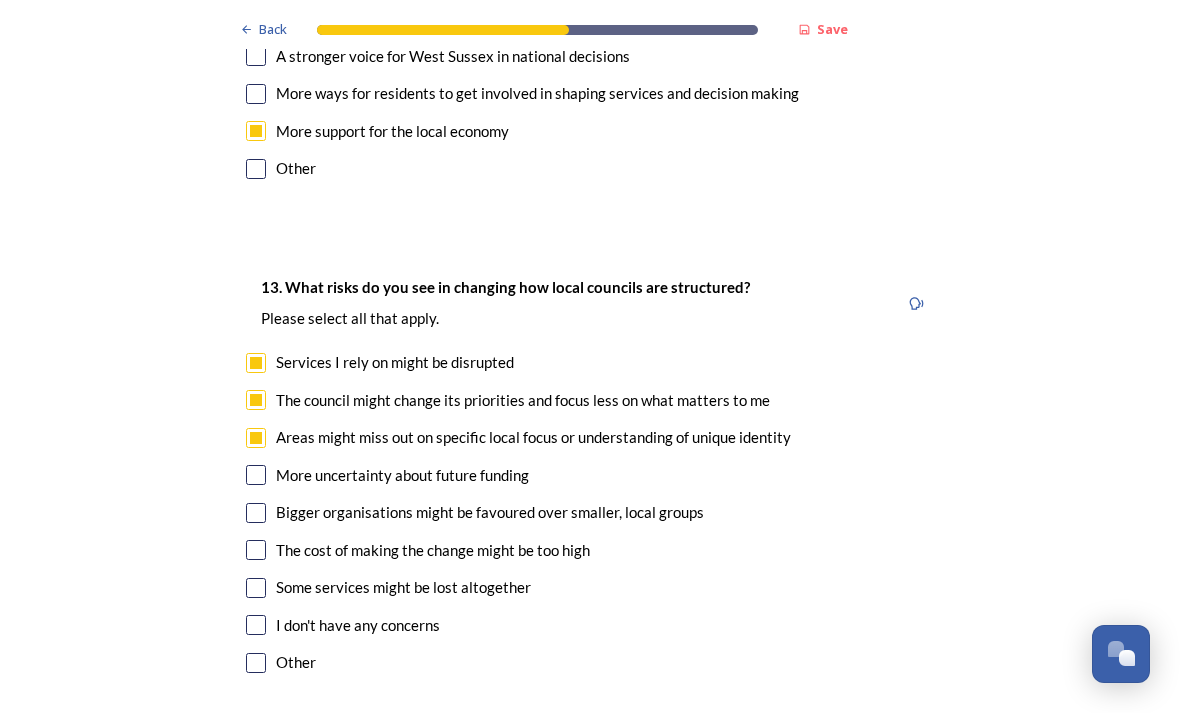 click at bounding box center [256, 475] 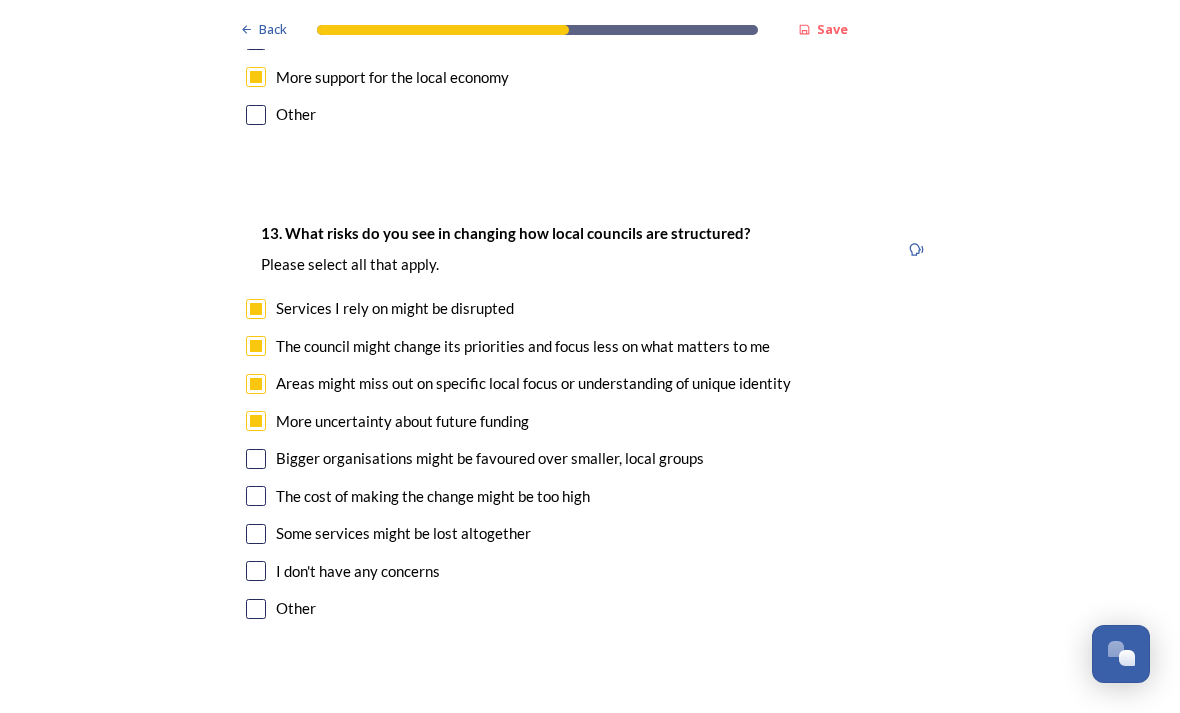 scroll, scrollTop: 4156, scrollLeft: 0, axis: vertical 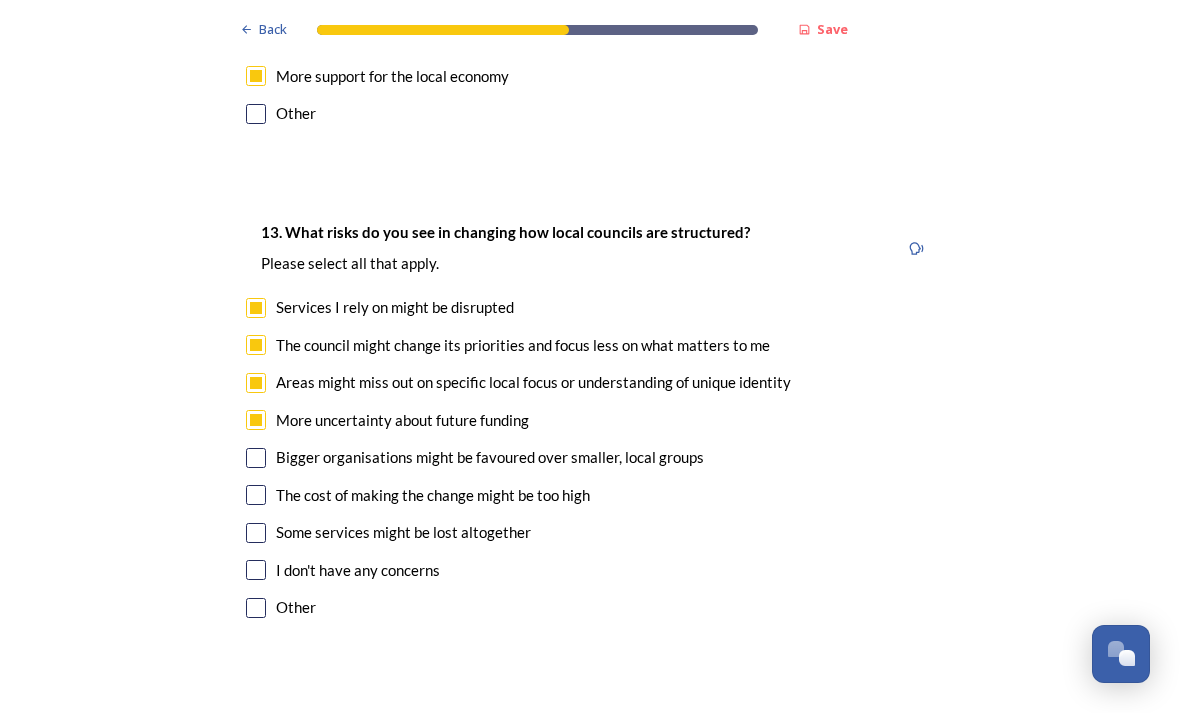 click at bounding box center (256, 458) 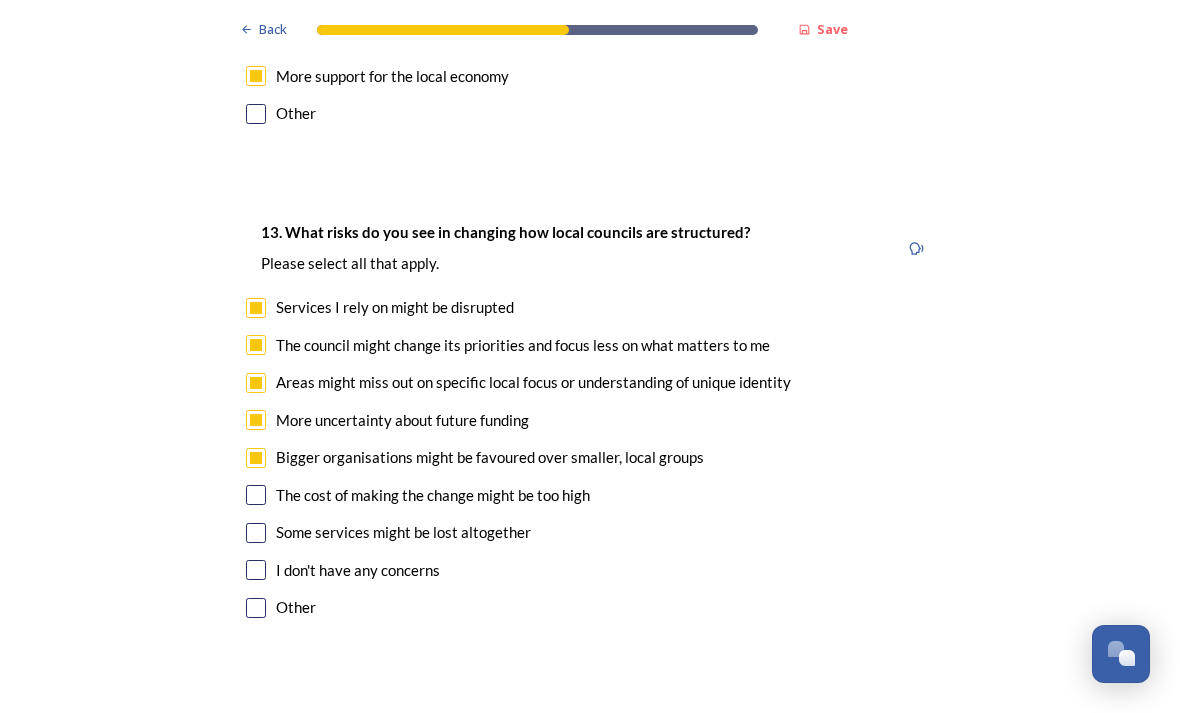 click at bounding box center (256, 495) 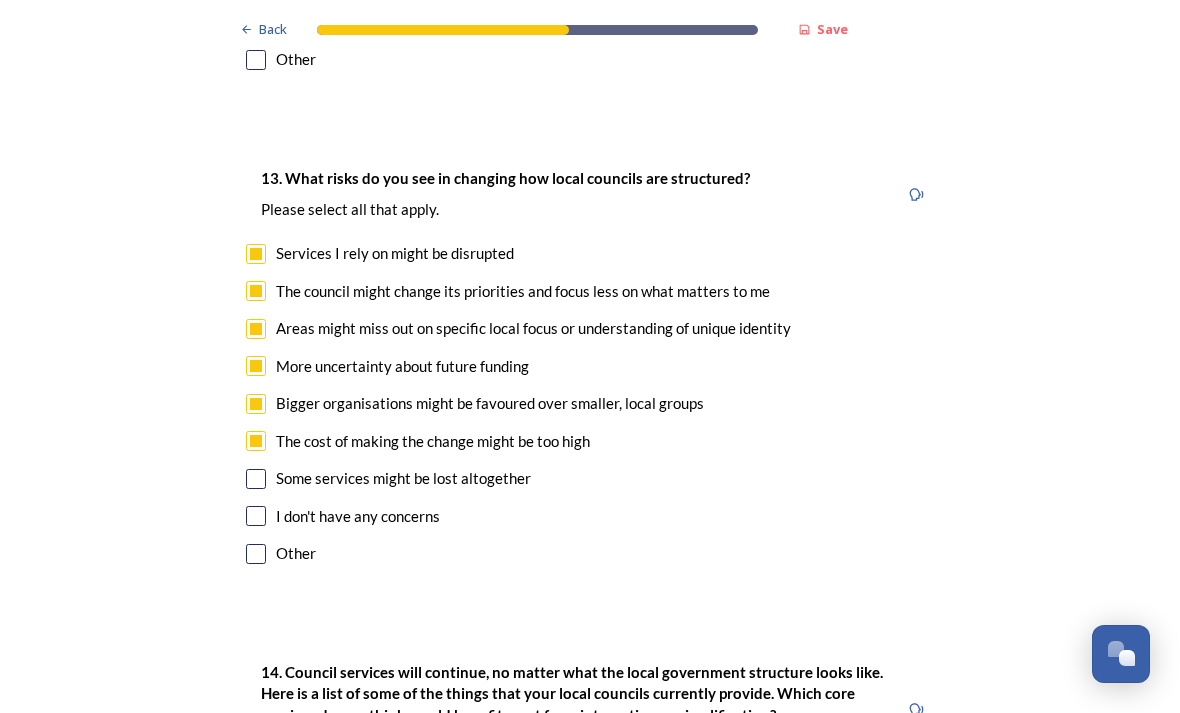 scroll, scrollTop: 4210, scrollLeft: 0, axis: vertical 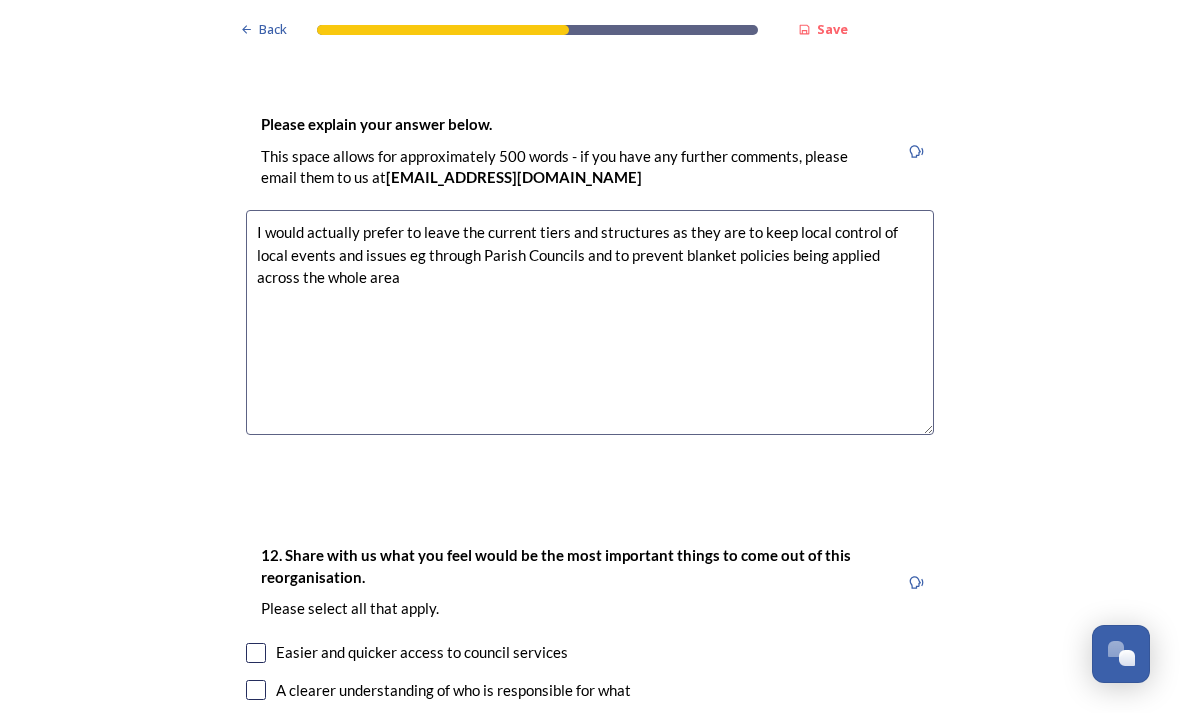 click on "I would actually prefer to leave the current tiers and structures as they are to keep local control of local events and issues eg through Parish Councils and to prevent blanket policies being applied across the whole area" at bounding box center [590, 322] 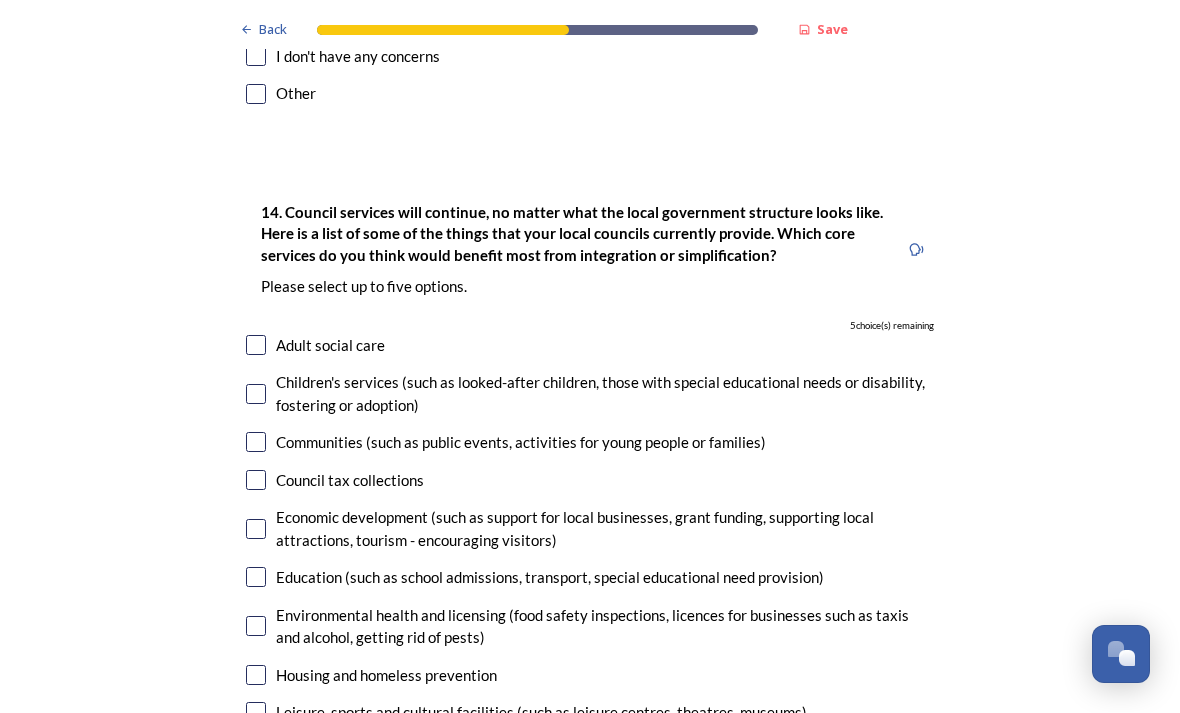 scroll, scrollTop: 4670, scrollLeft: 0, axis: vertical 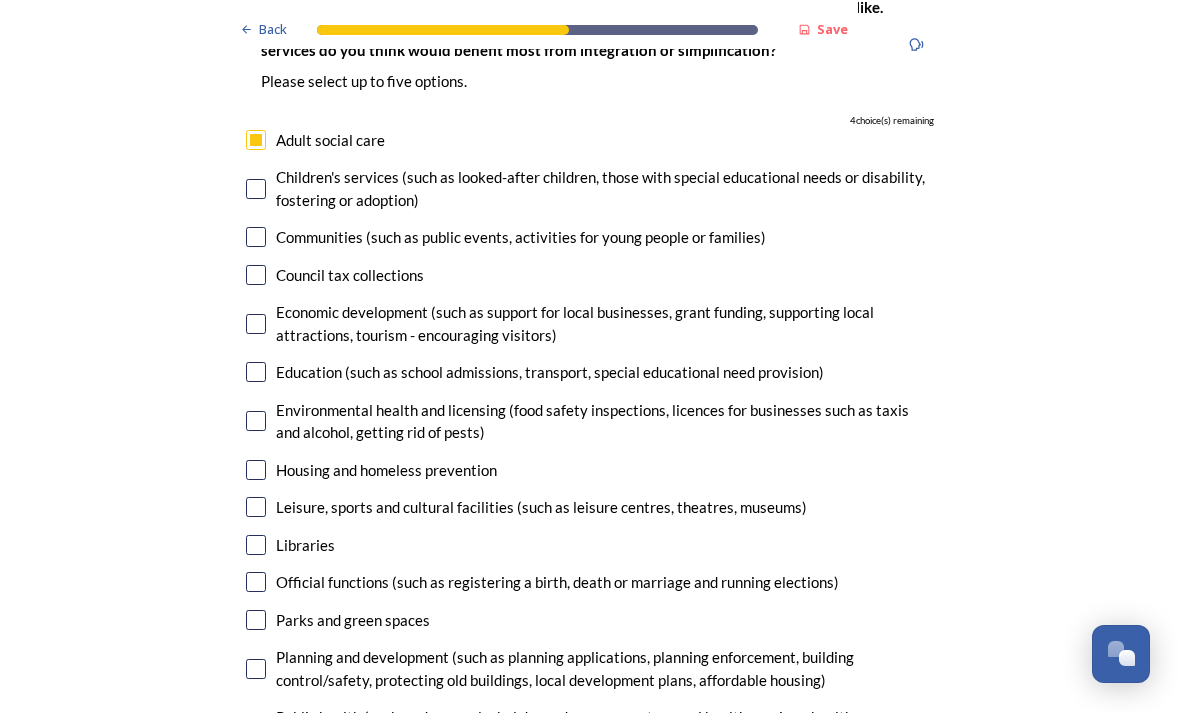 click on "14. Council services will continue, no matter what the local government structure looks like. Here is a list of some of the things that your local councils currently provide. ﻿Which core services do you think would benefit most from integration or simplification?  Please select up to five options. 4  choice(s) remaining Adult social care   Children's services (such as looked-after children, those with special educational needs or disability, fostering or adoption) Communities (such as public events, activities for young people or families)   Council tax collections Economic development (such as support for local businesses, grant funding, supporting local attractions, tourism - encouraging visitors)  Education (such as school admissions, transport, special educational need provision)  Environmental health and licensing (food safety inspections, licences for businesses such as taxis and alcohol, getting rid of pests) Housing and homeless prevention Libraries Parks and green spaces Public safety" at bounding box center [590, 469] 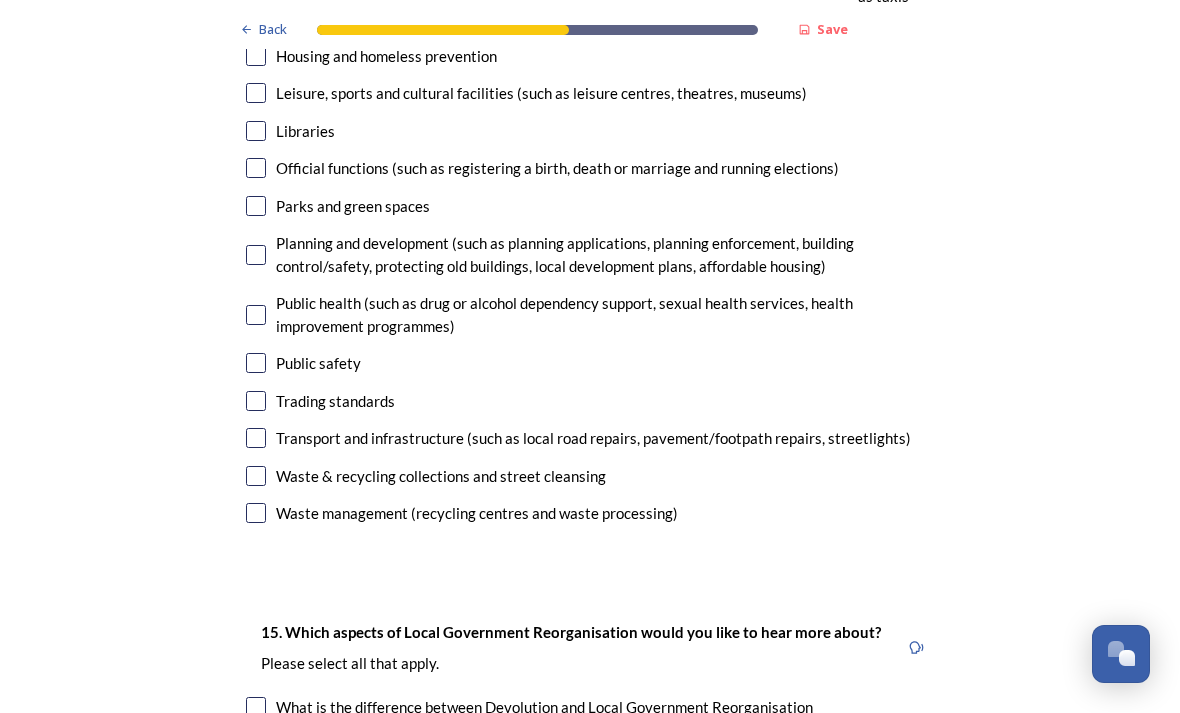 scroll, scrollTop: 5289, scrollLeft: 0, axis: vertical 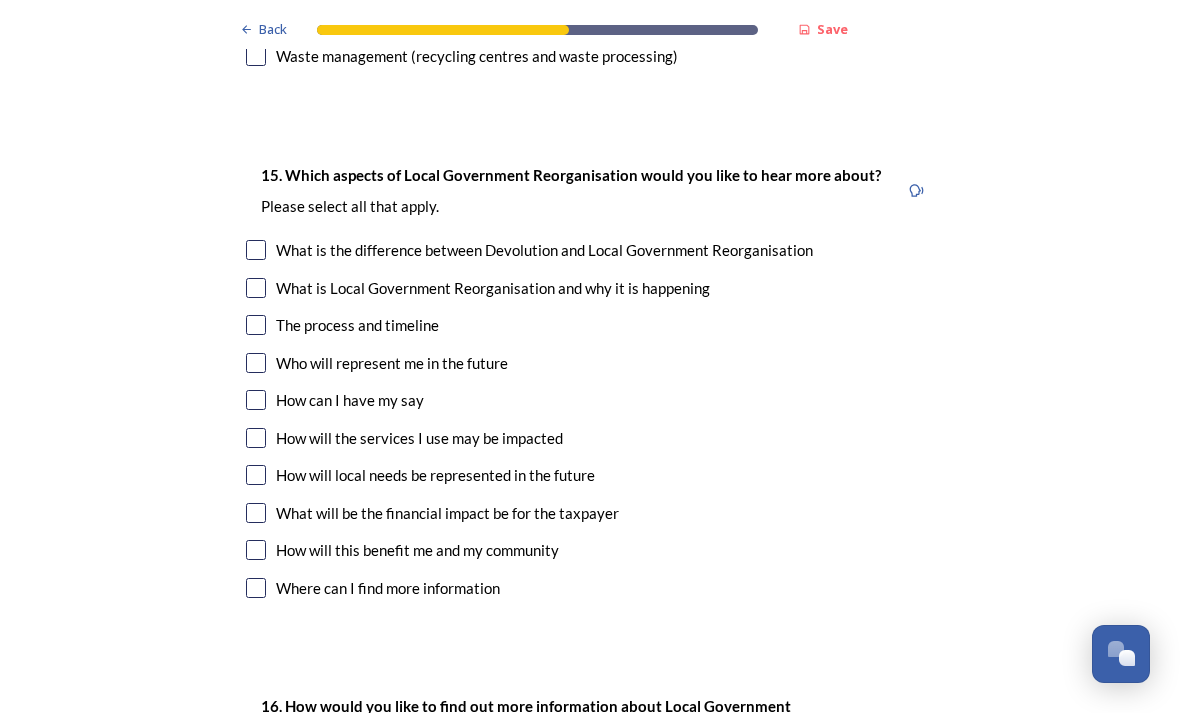 click at bounding box center (256, 400) 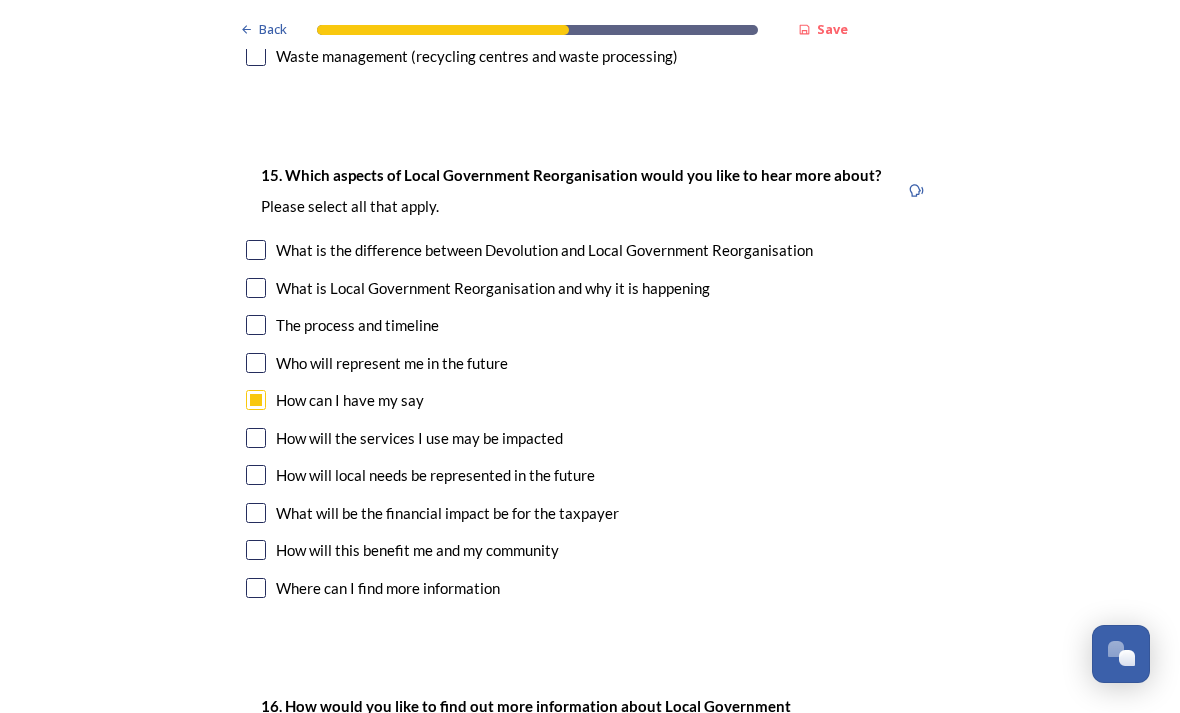 click at bounding box center (256, 438) 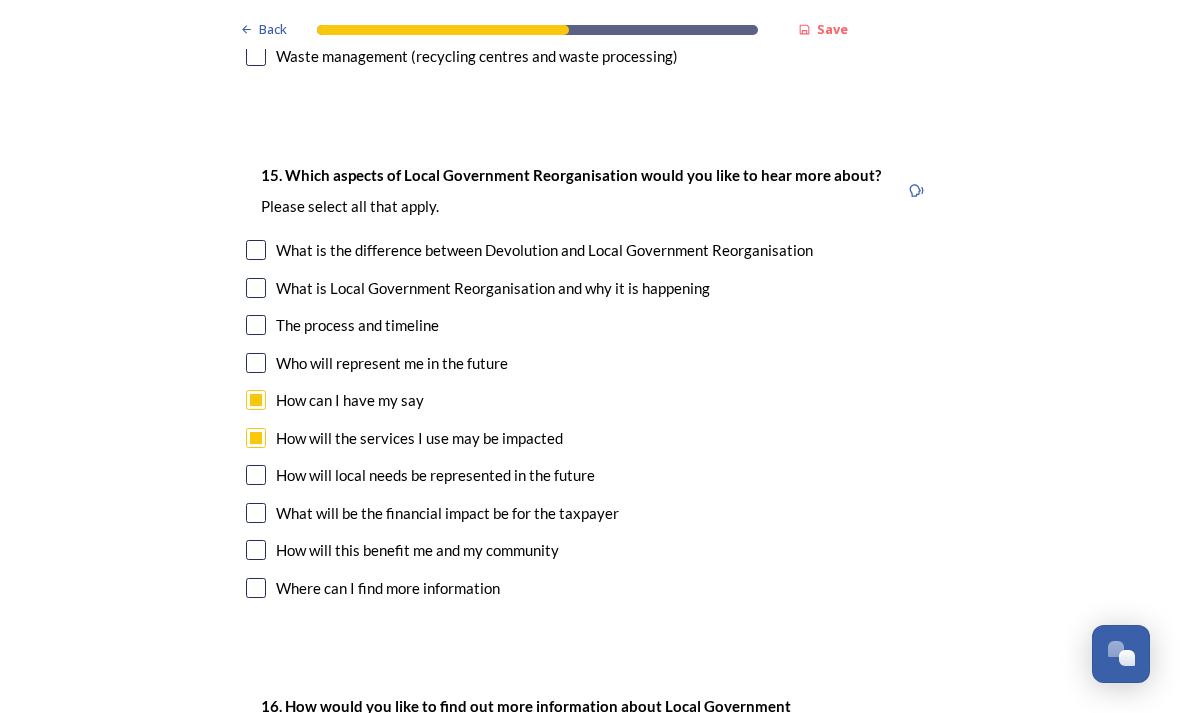 click at bounding box center [256, 475] 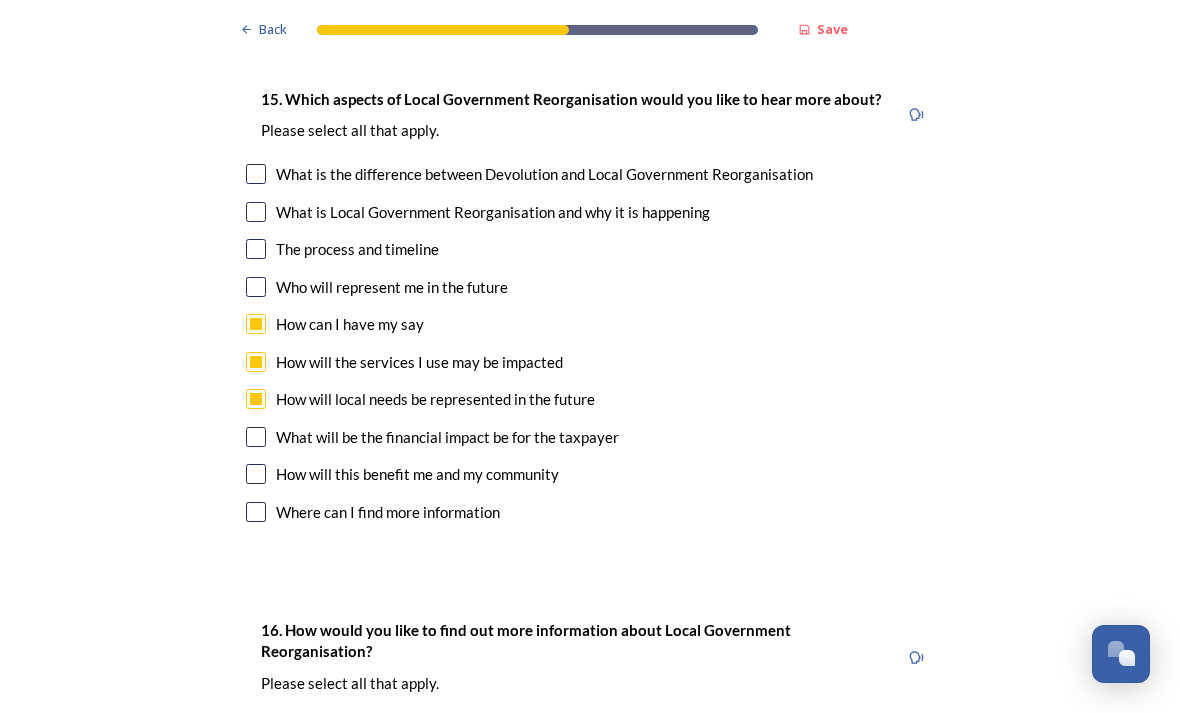 scroll, scrollTop: 5822, scrollLeft: 0, axis: vertical 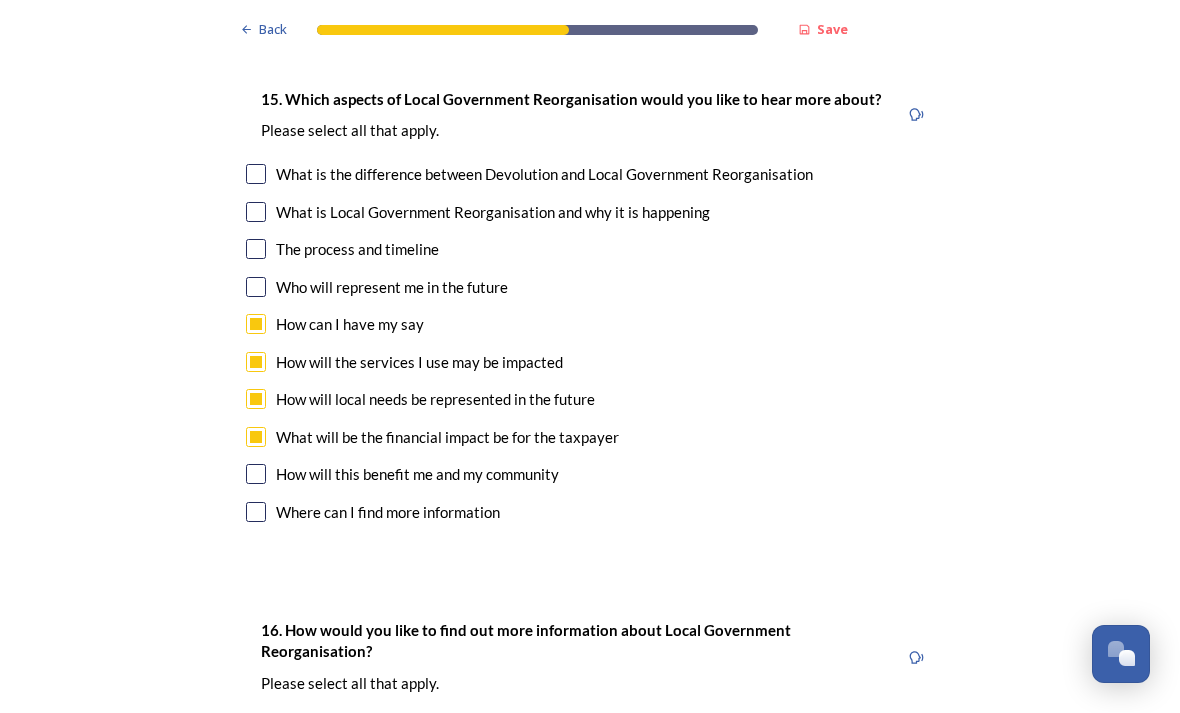 click at bounding box center [256, 474] 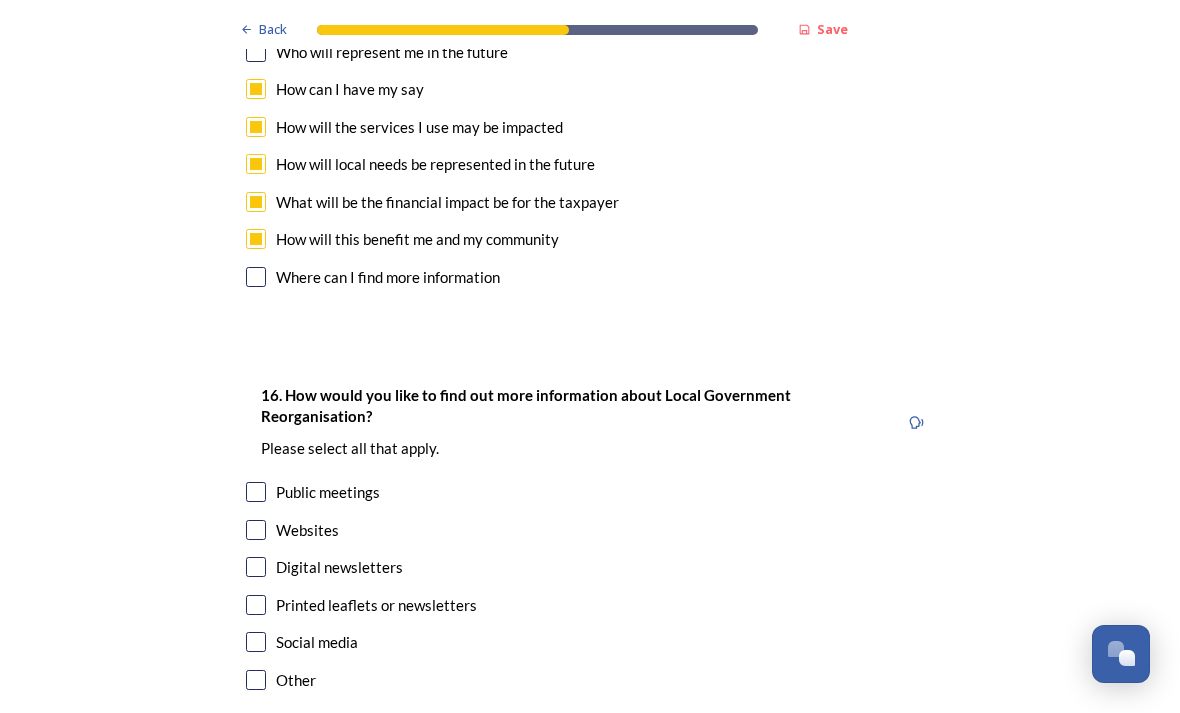 scroll, scrollTop: 6053, scrollLeft: 0, axis: vertical 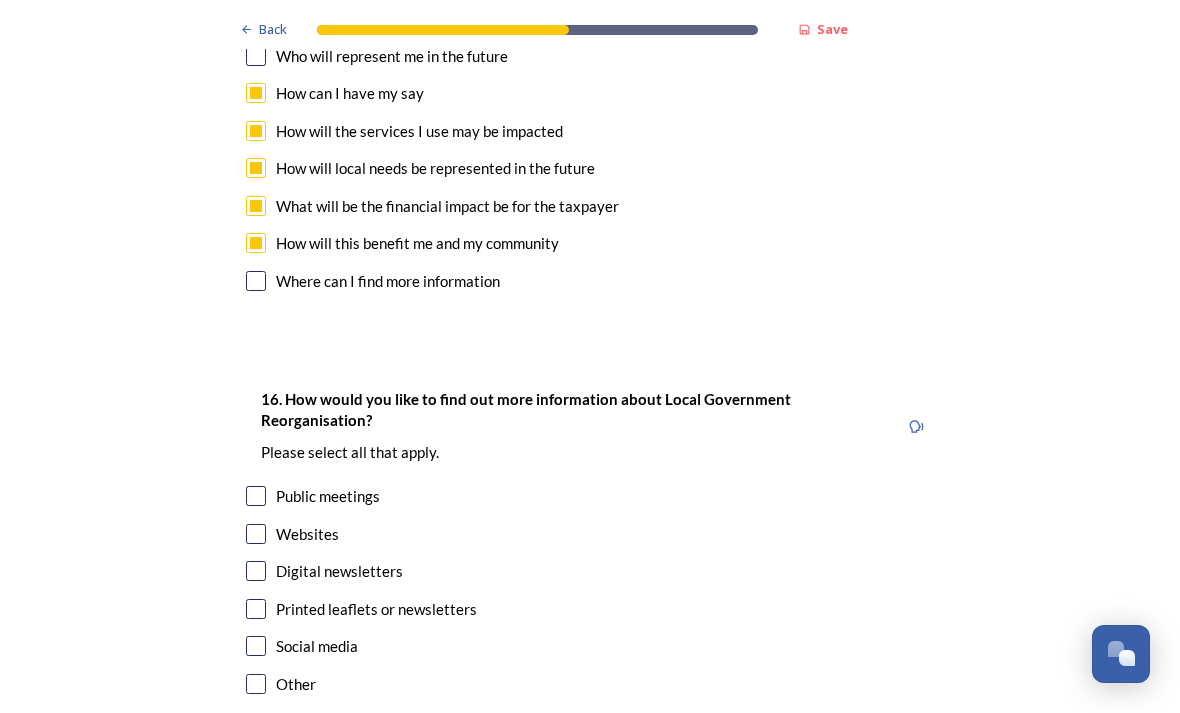 click at bounding box center [256, 571] 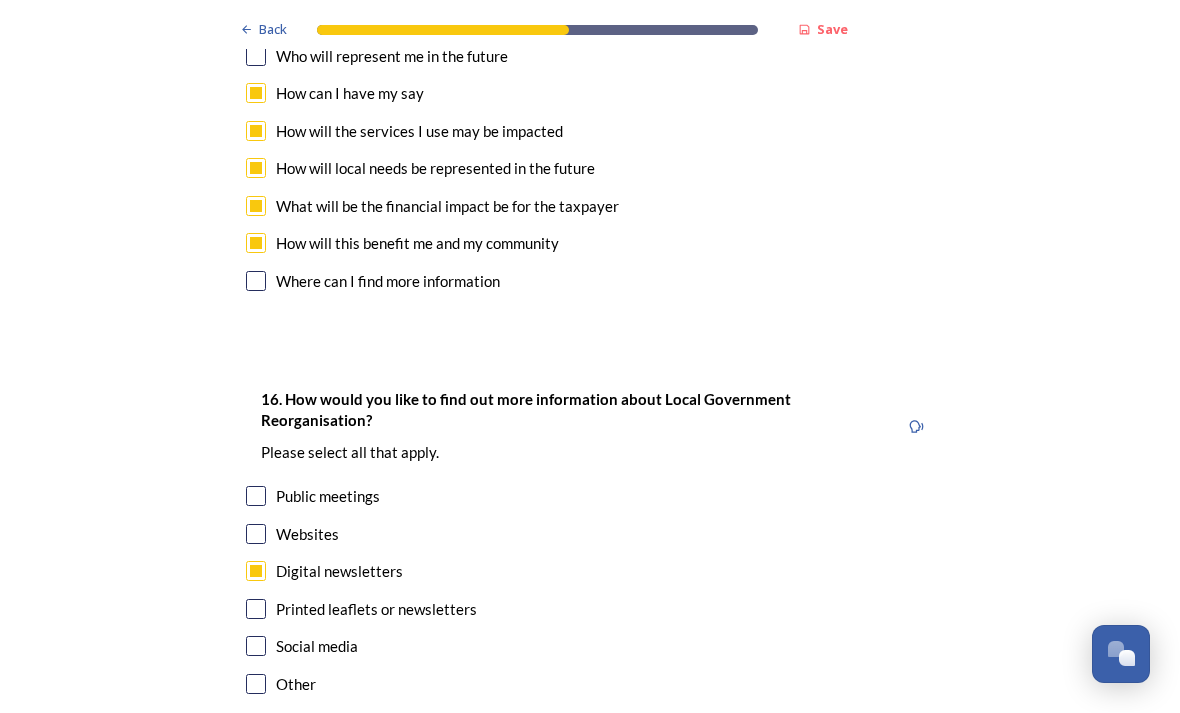click on "Back Save Prioritising future services As explained on our  Shaping [GEOGRAPHIC_DATA] hub , Local Government Reorganisation for [GEOGRAPHIC_DATA] means that the county, district and borough councils will be replaced with one, or more than one, single-tier council (referred to as a unitary council) to deliver all your services.  Options currently being explored within [GEOGRAPHIC_DATA] are detailed on our  hub , but map visuals can be found below. A single county unitary , bringing the County Council and all seven District and Borough Councils services together to form a new unitary council for [GEOGRAPHIC_DATA]. Single unitary model (You can enlarge this map by clicking on the square expand icon in the top right of the image) Two unitary option, variation 1  -   one unitary combining Arun, [GEOGRAPHIC_DATA] and Worthing footprints and one unitary combining Adur, [GEOGRAPHIC_DATA], [GEOGRAPHIC_DATA], and Mid-Sussex footprints. Two unitary model variation 1 (You can enlarge this map by clicking on the square expand icon in the top right of the image) * Other 2" at bounding box center [590, -2559] 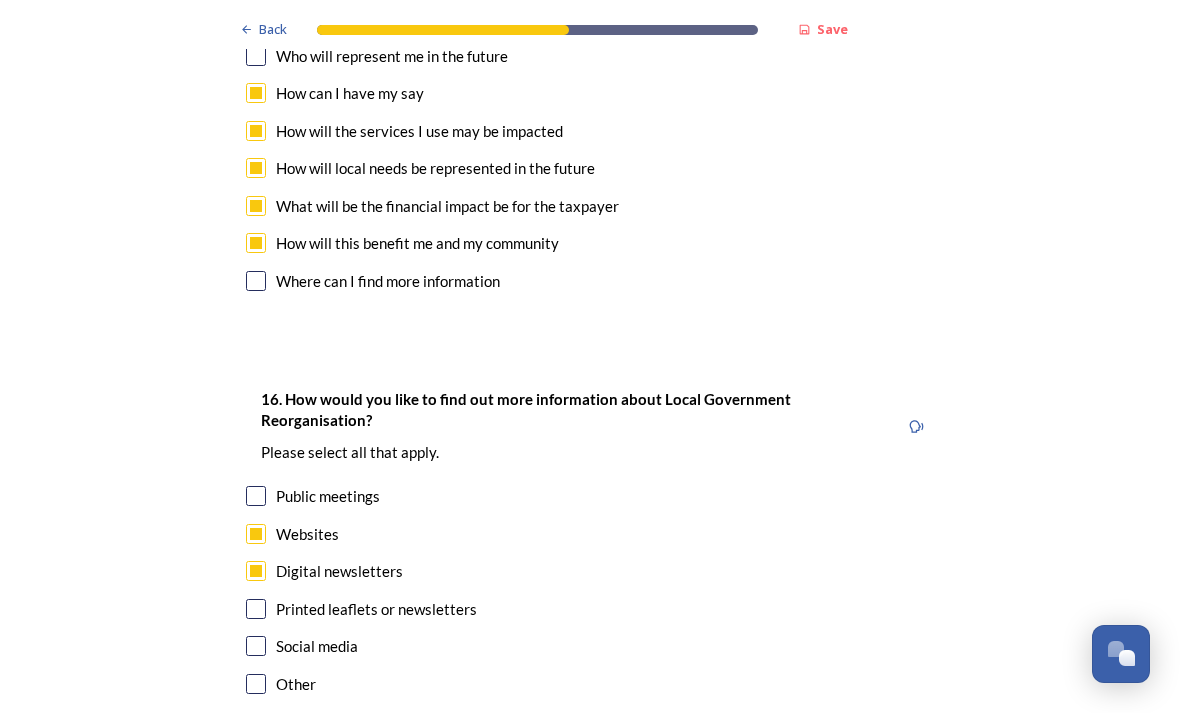 click on "Continue" at bounding box center (576, 794) 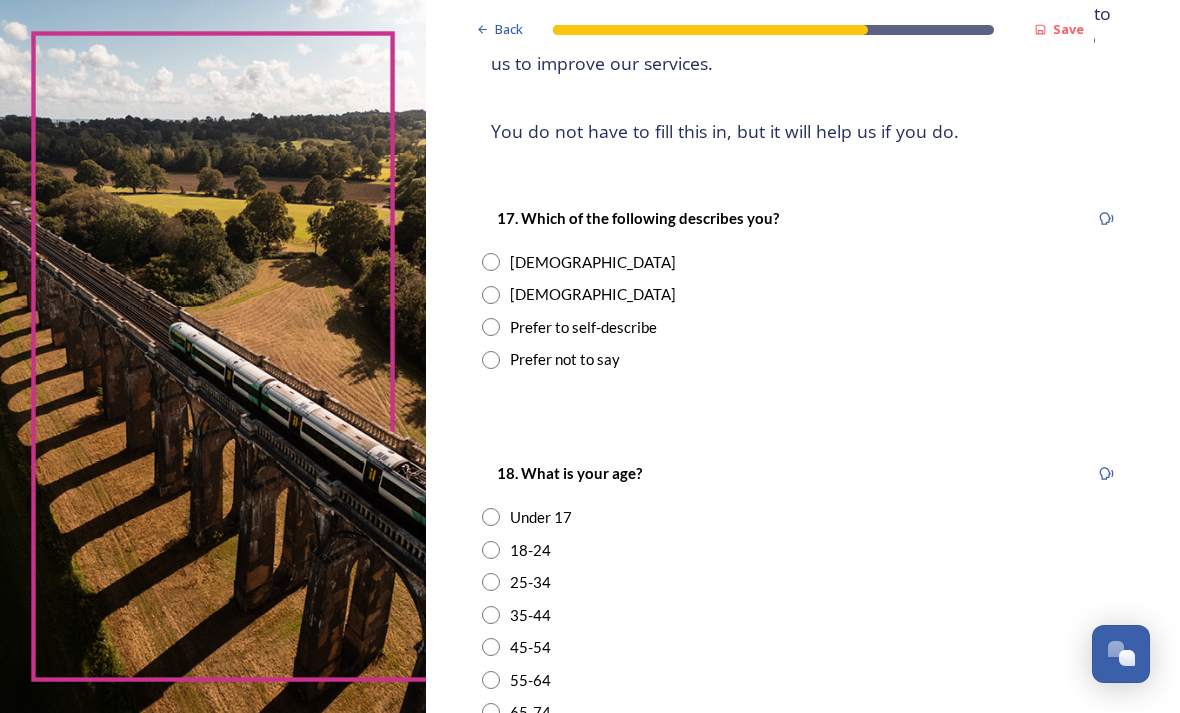 scroll, scrollTop: 246, scrollLeft: 0, axis: vertical 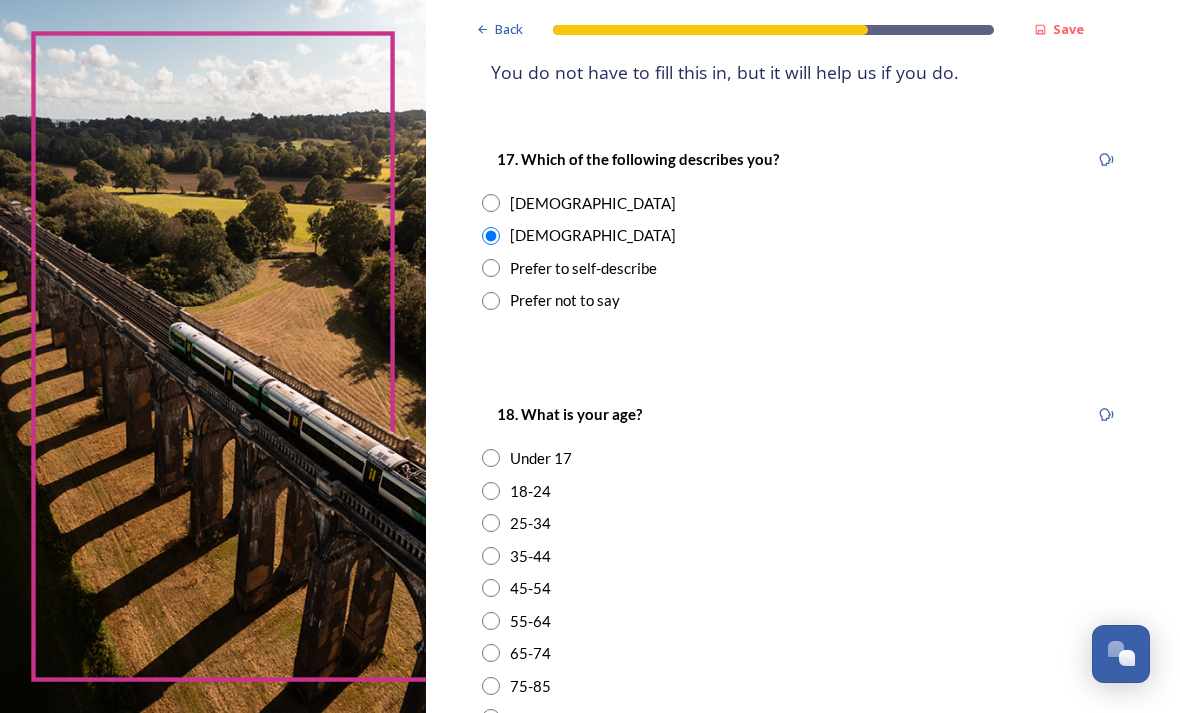 click at bounding box center (491, 301) 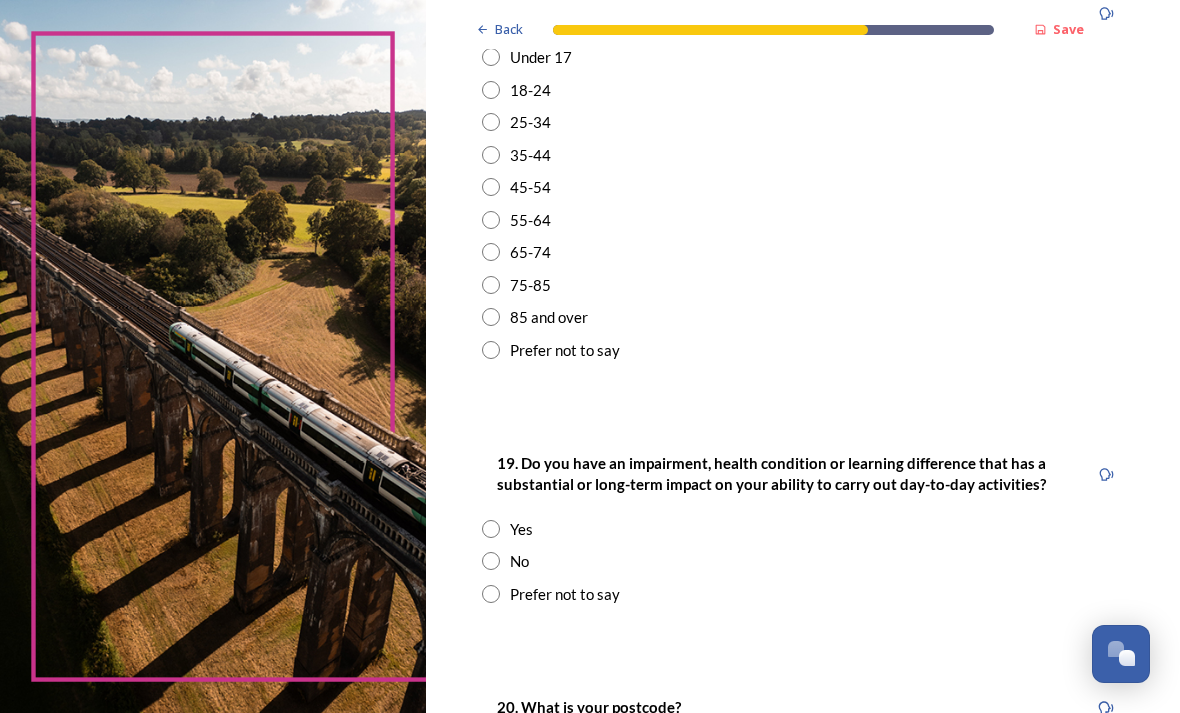 scroll, scrollTop: 706, scrollLeft: 0, axis: vertical 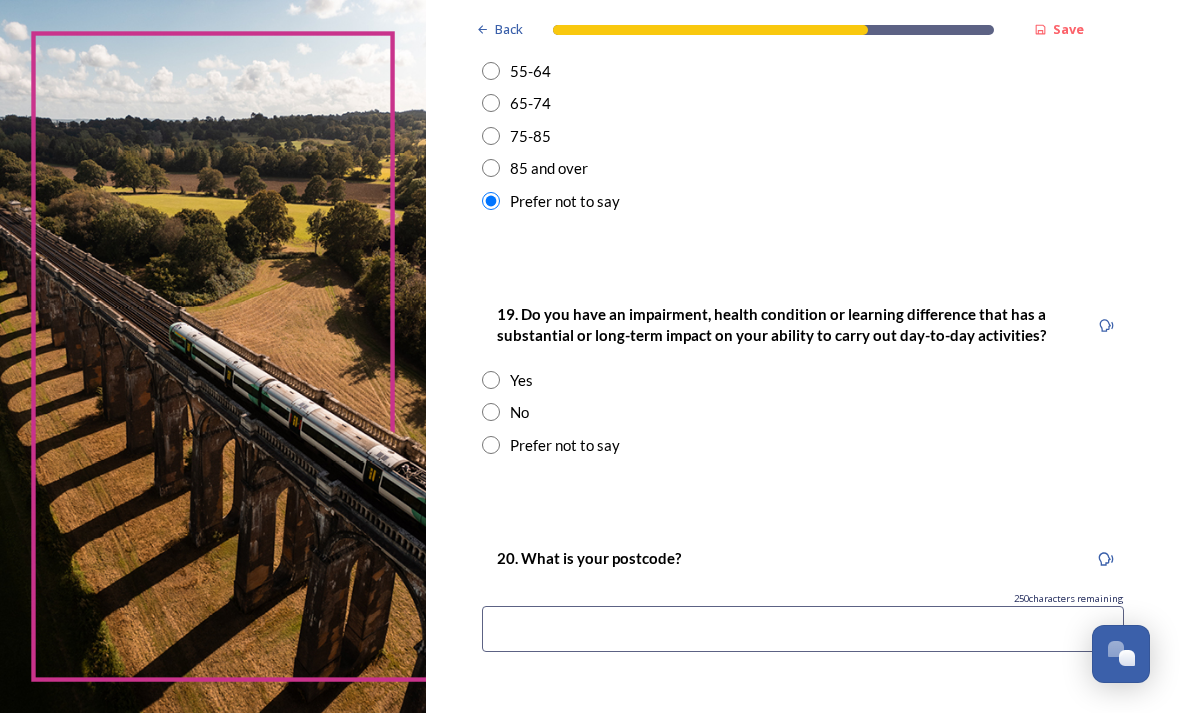 click at bounding box center (491, 445) 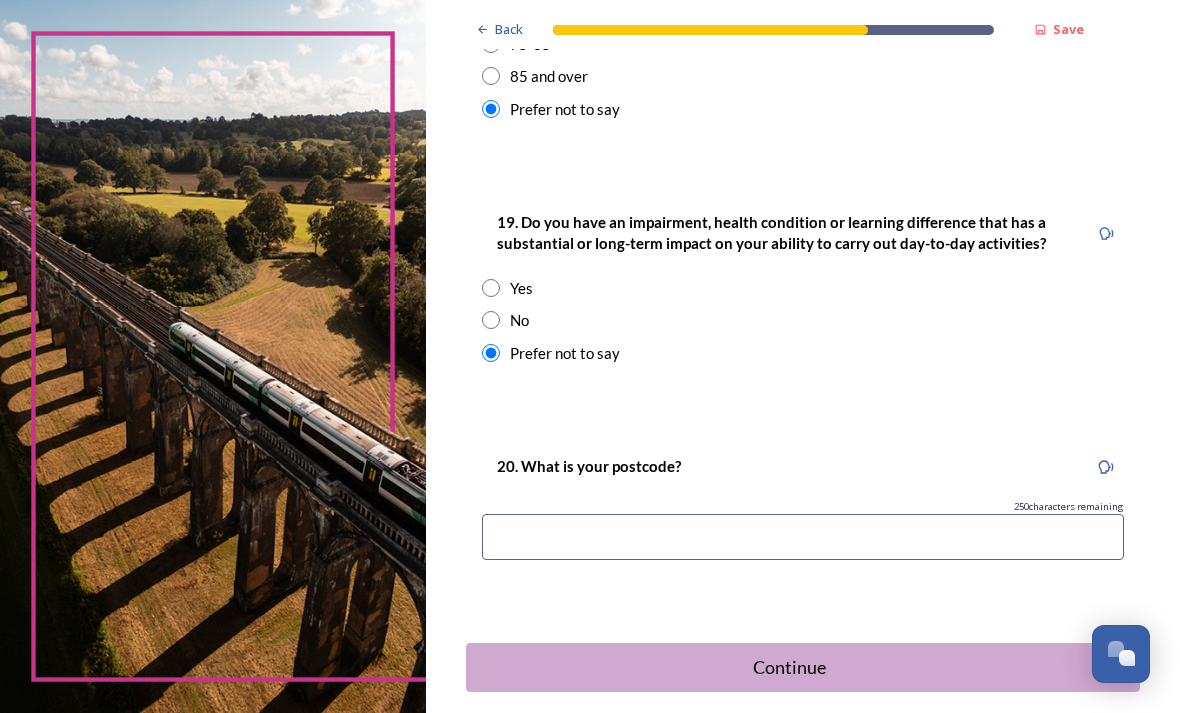 scroll, scrollTop: 947, scrollLeft: 0, axis: vertical 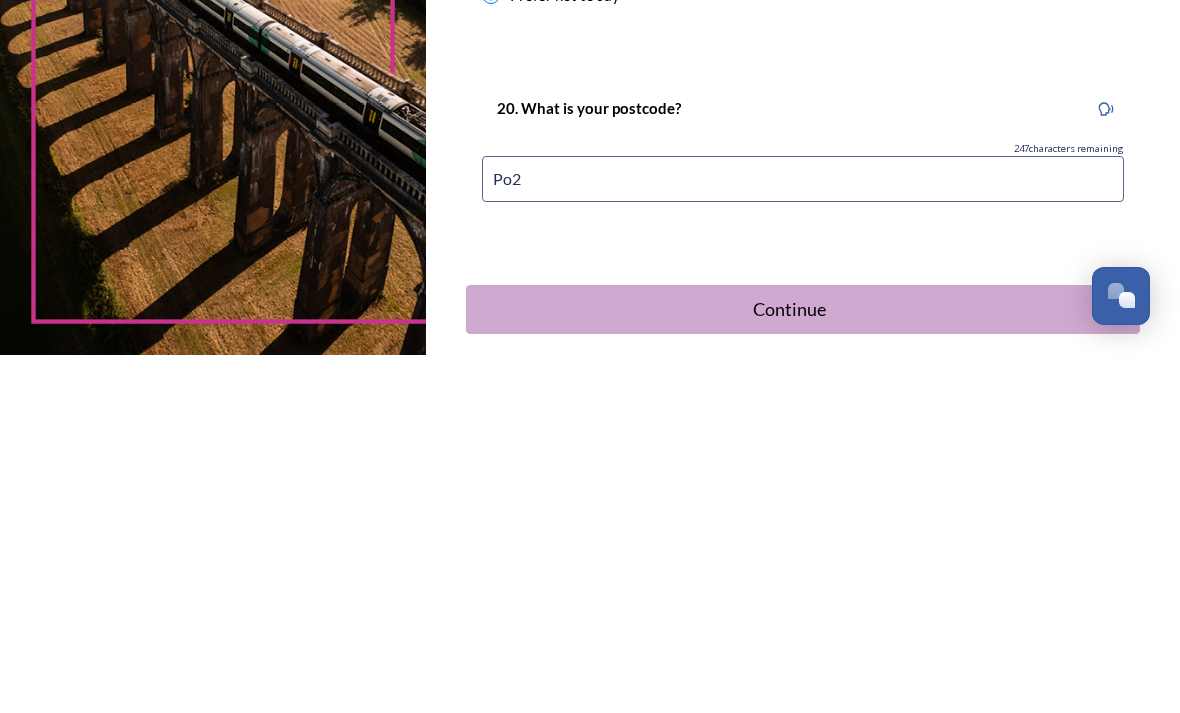 type on "Po22" 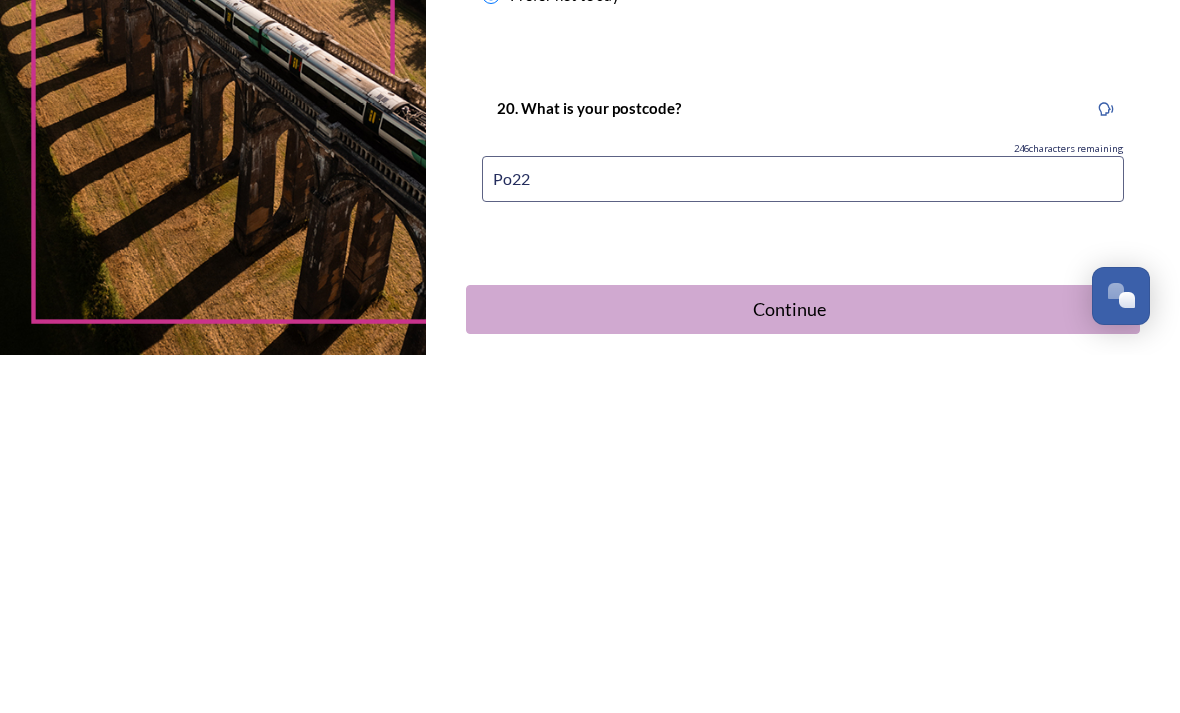 click on "Continue" at bounding box center (789, 667) 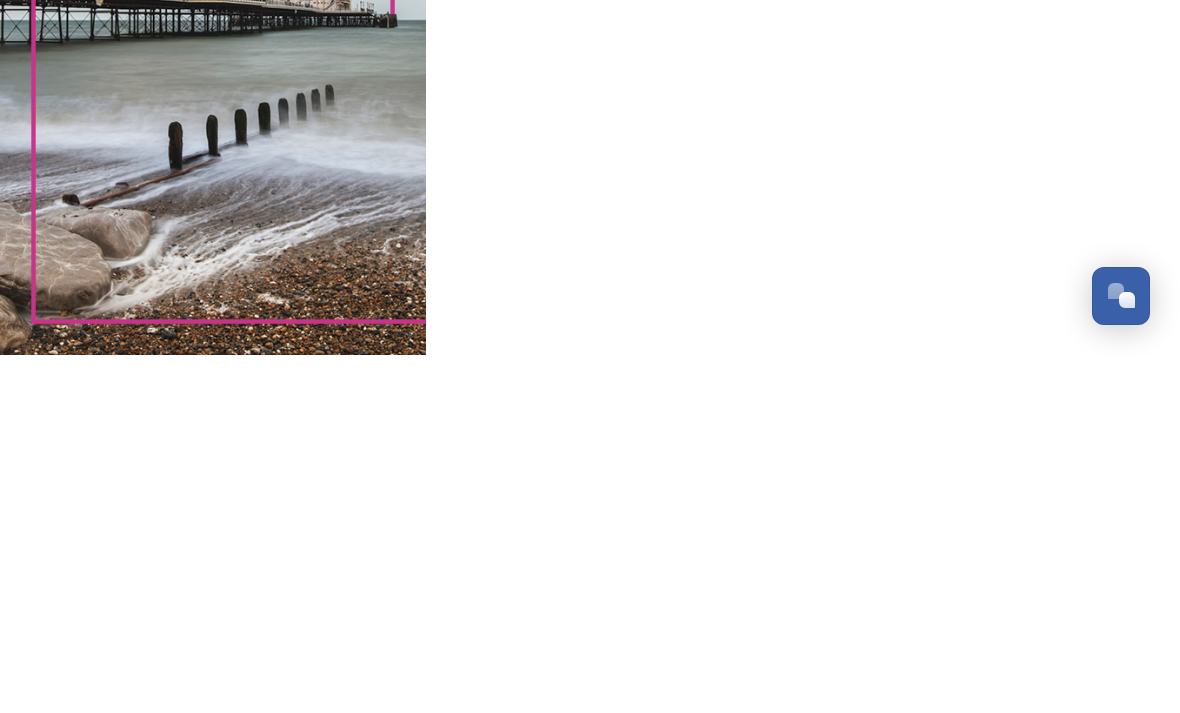 scroll, scrollTop: 0, scrollLeft: 0, axis: both 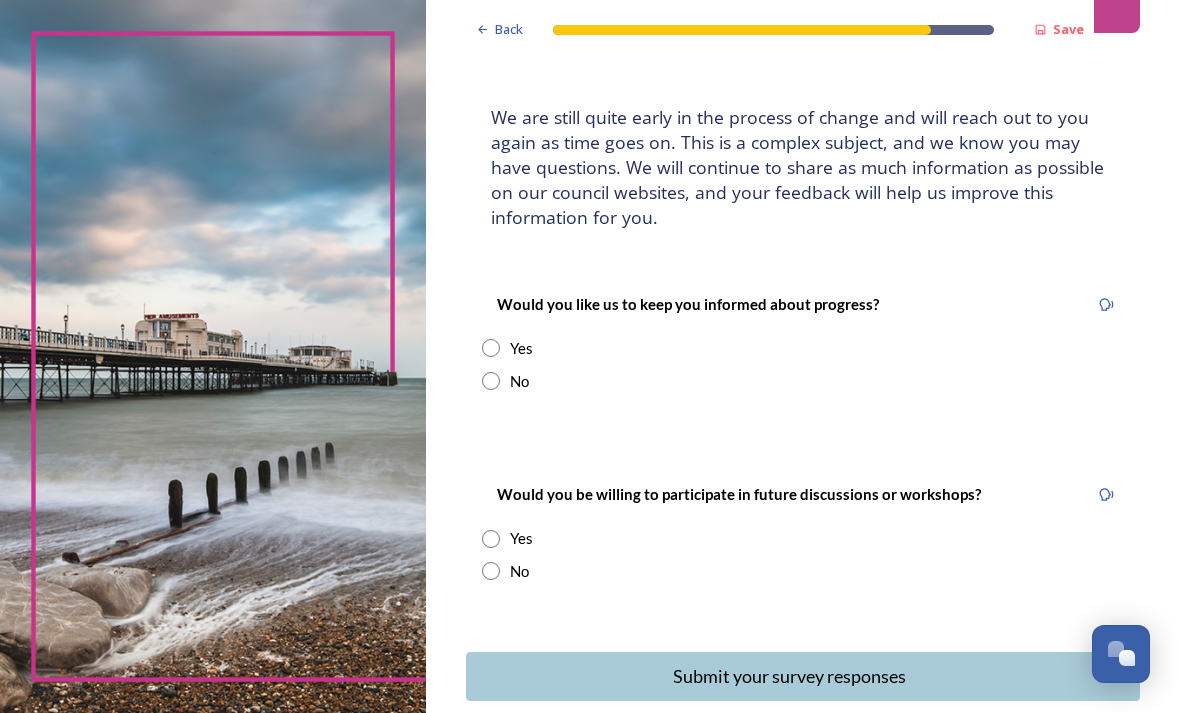 click at bounding box center (491, 348) 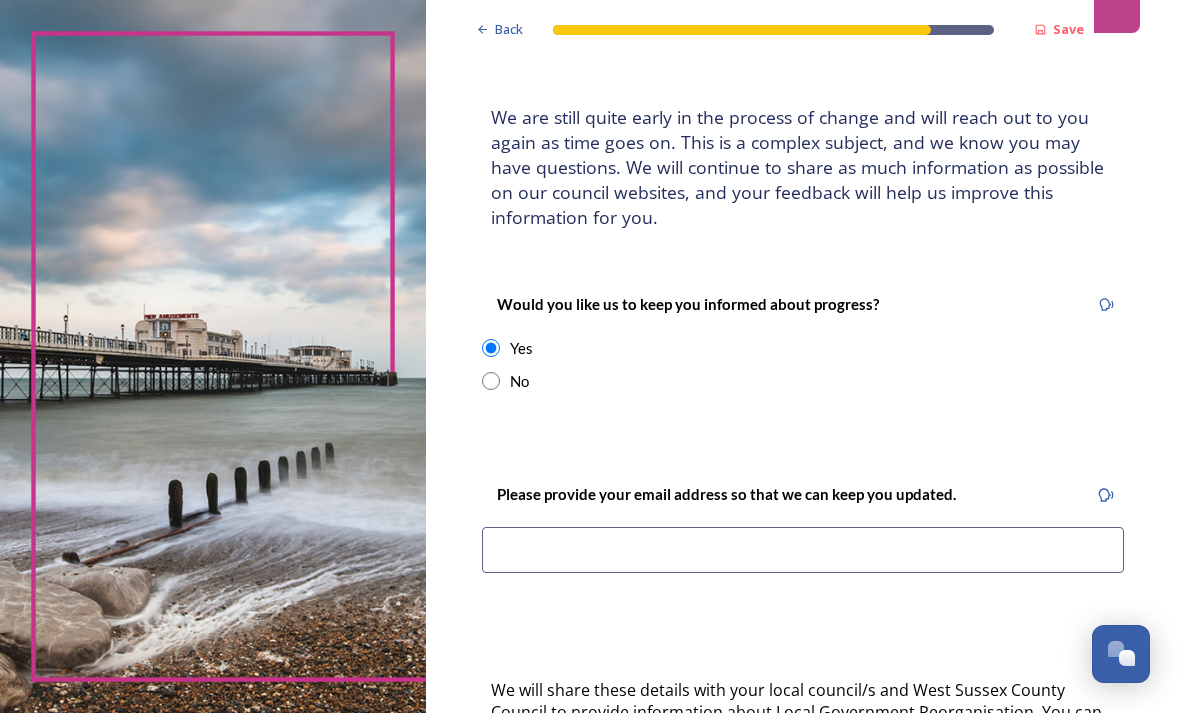 click on "No" at bounding box center [803, 381] 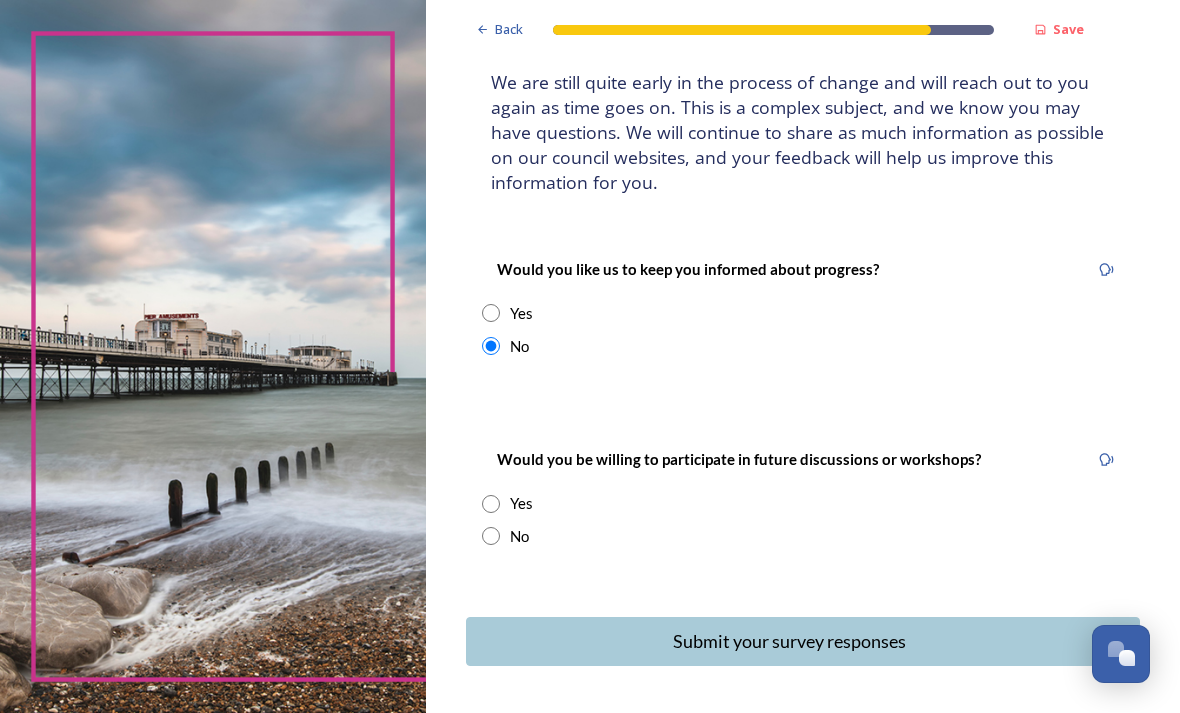 scroll, scrollTop: 124, scrollLeft: 0, axis: vertical 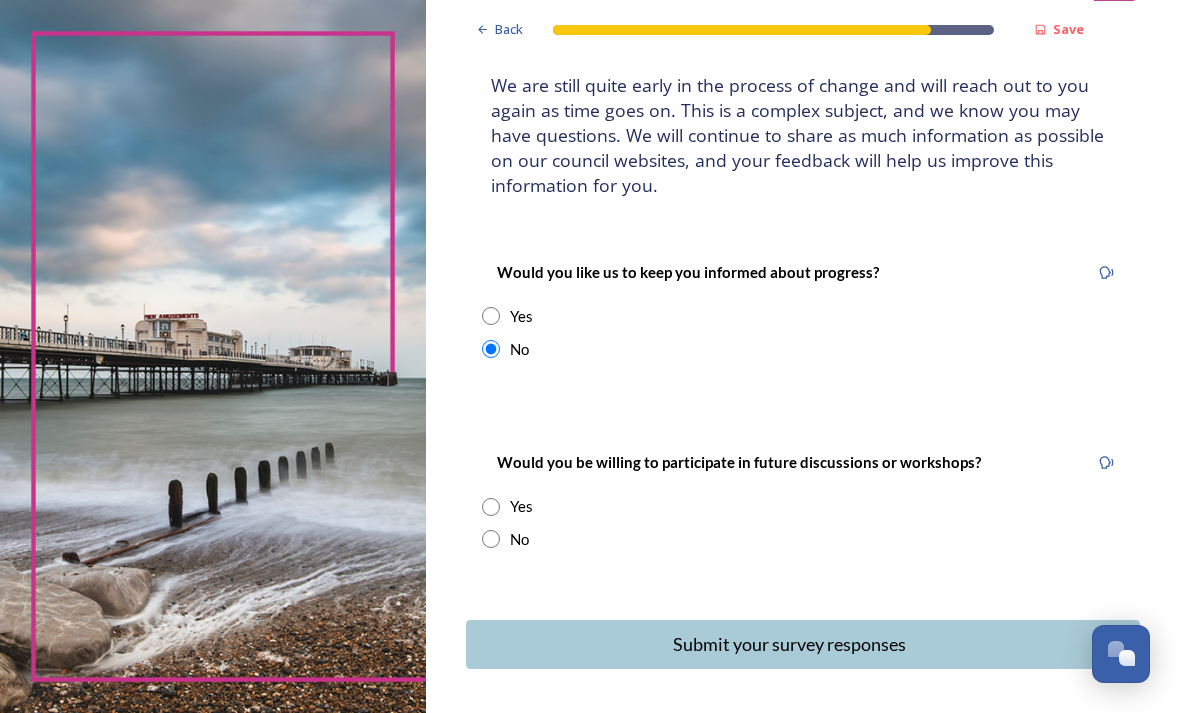 click at bounding box center [491, 539] 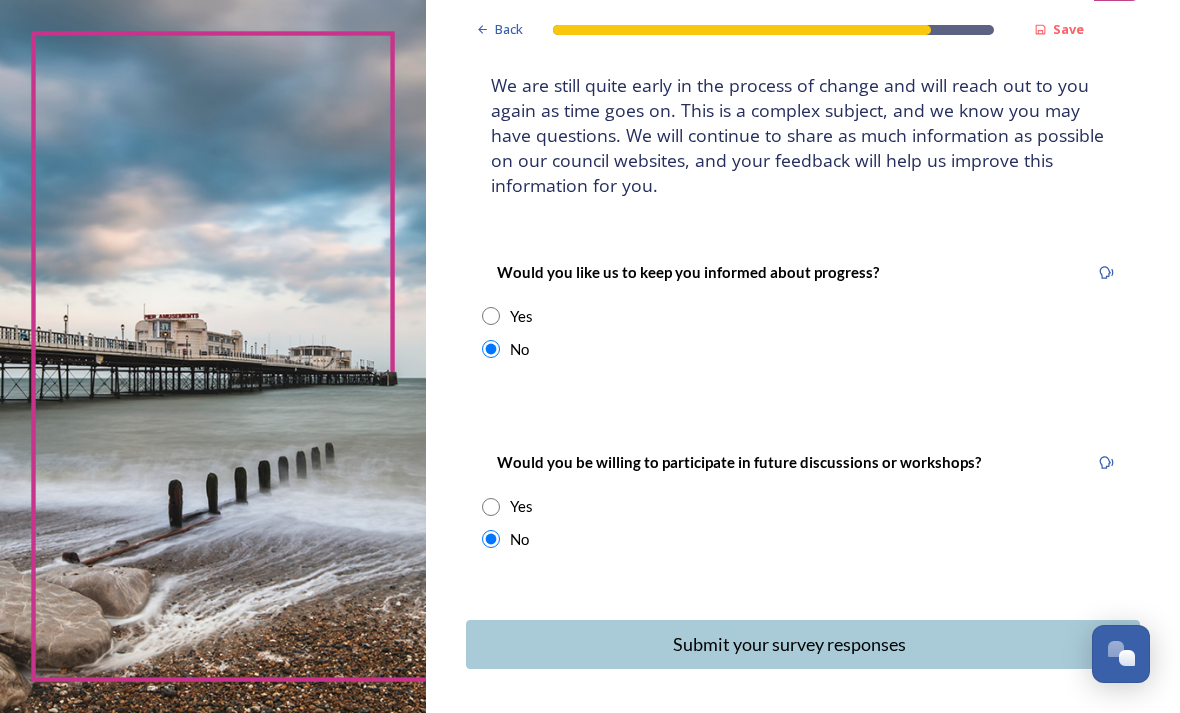 click on "Submit your survey responses" at bounding box center [789, 644] 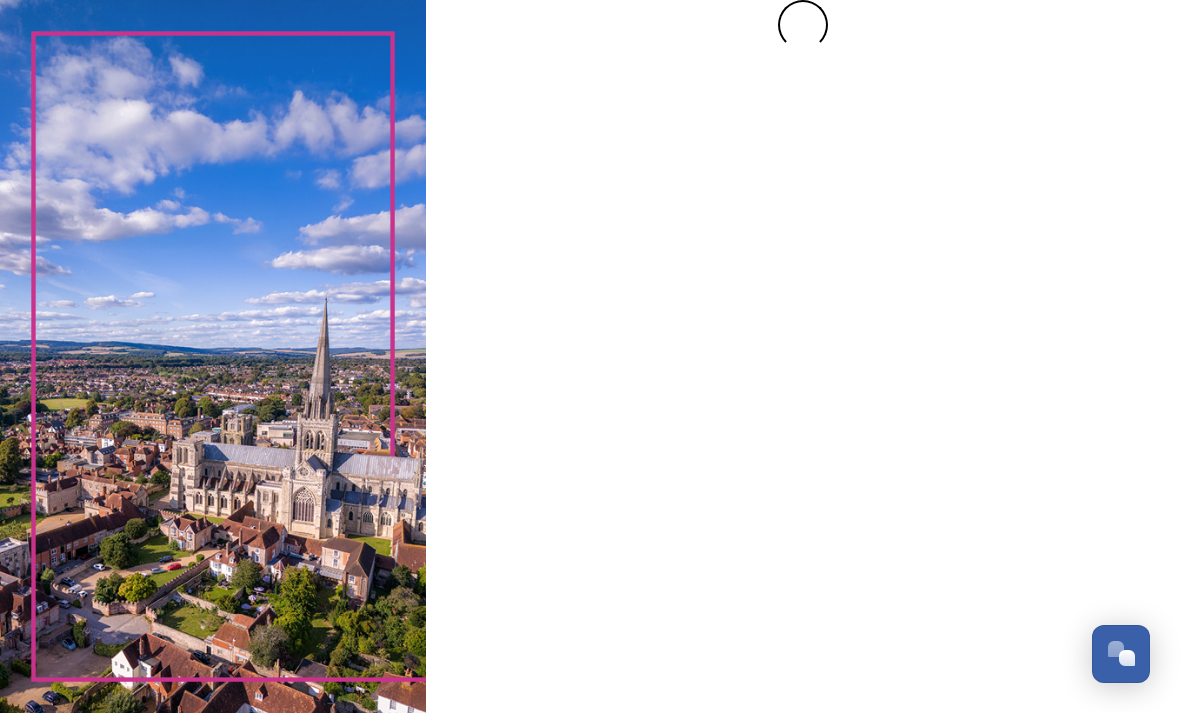 scroll, scrollTop: 0, scrollLeft: 0, axis: both 